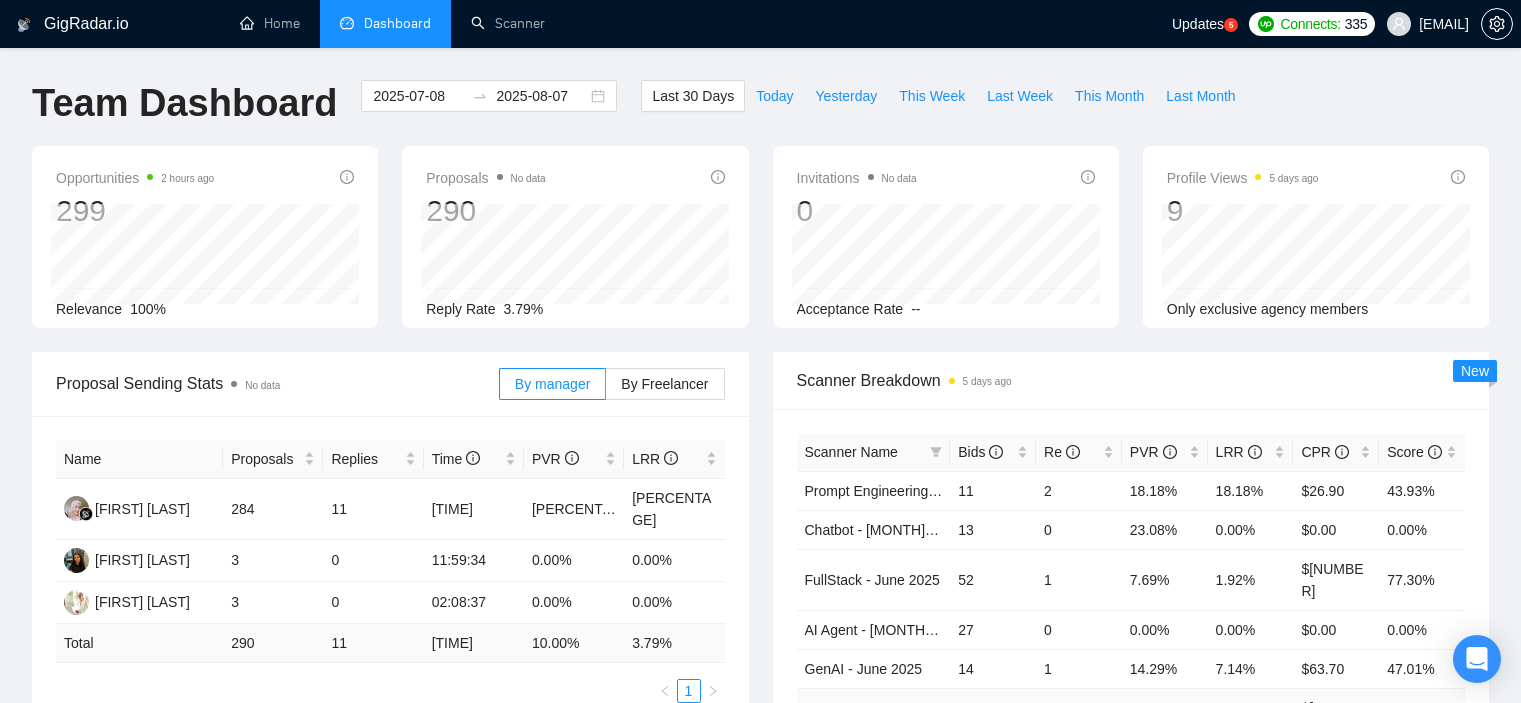 scroll, scrollTop: 500, scrollLeft: 0, axis: vertical 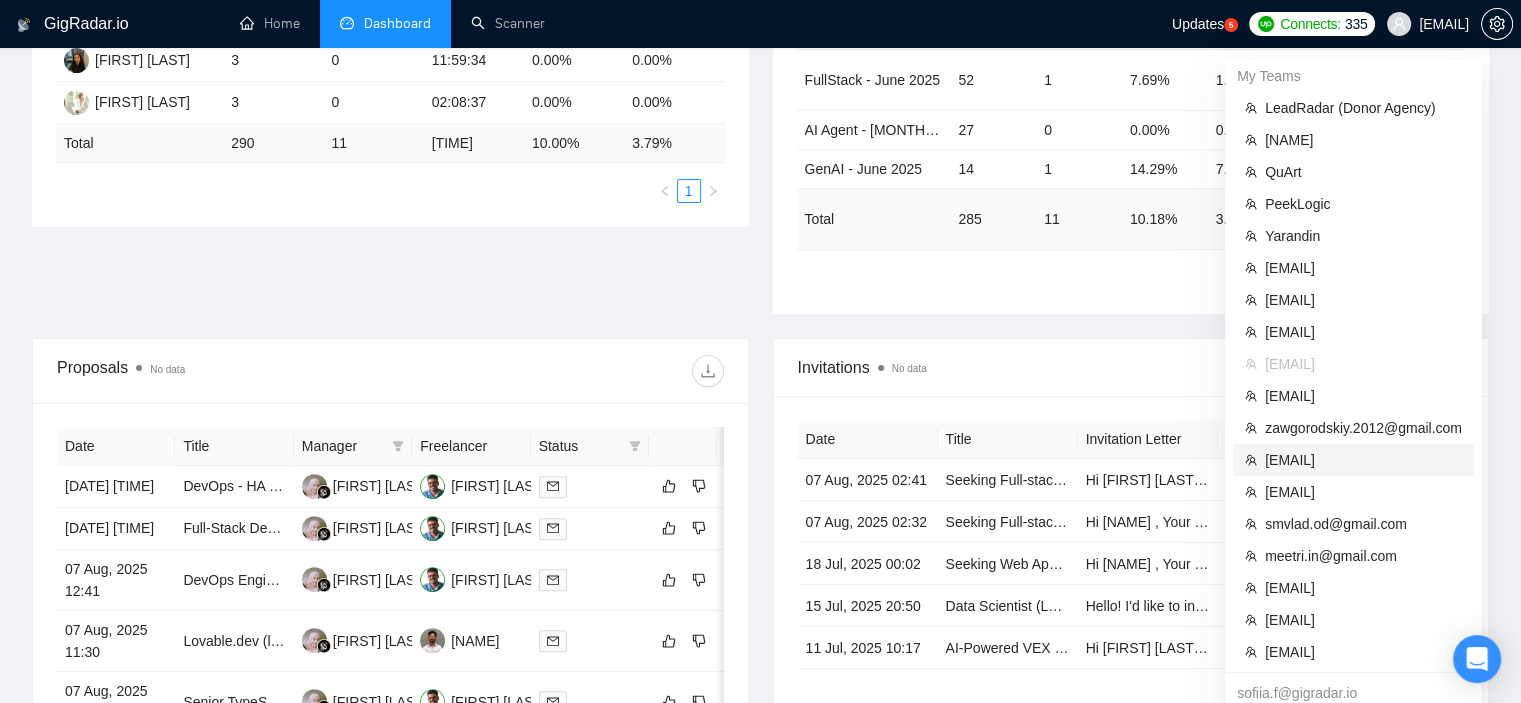 click on "[EMAIL]" at bounding box center (1363, 460) 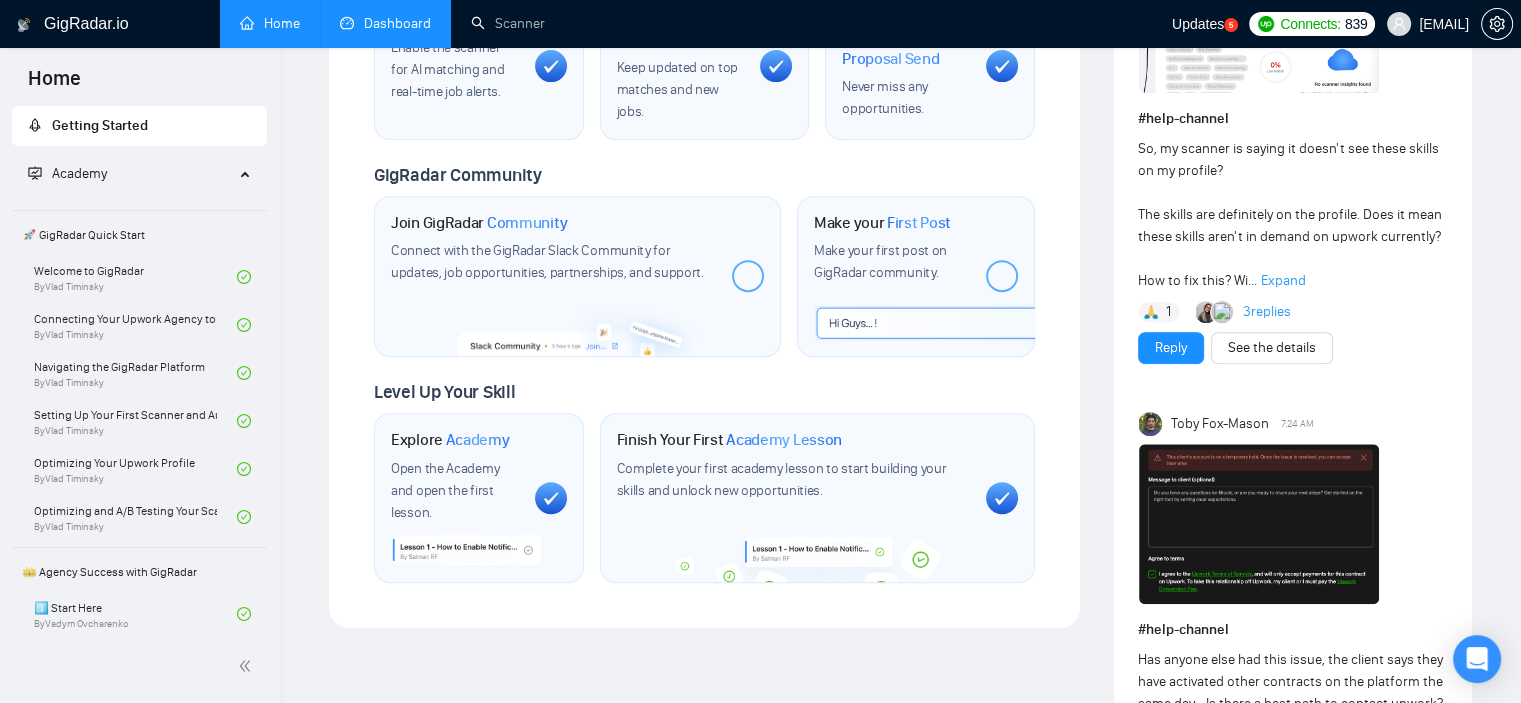 scroll, scrollTop: 280, scrollLeft: 0, axis: vertical 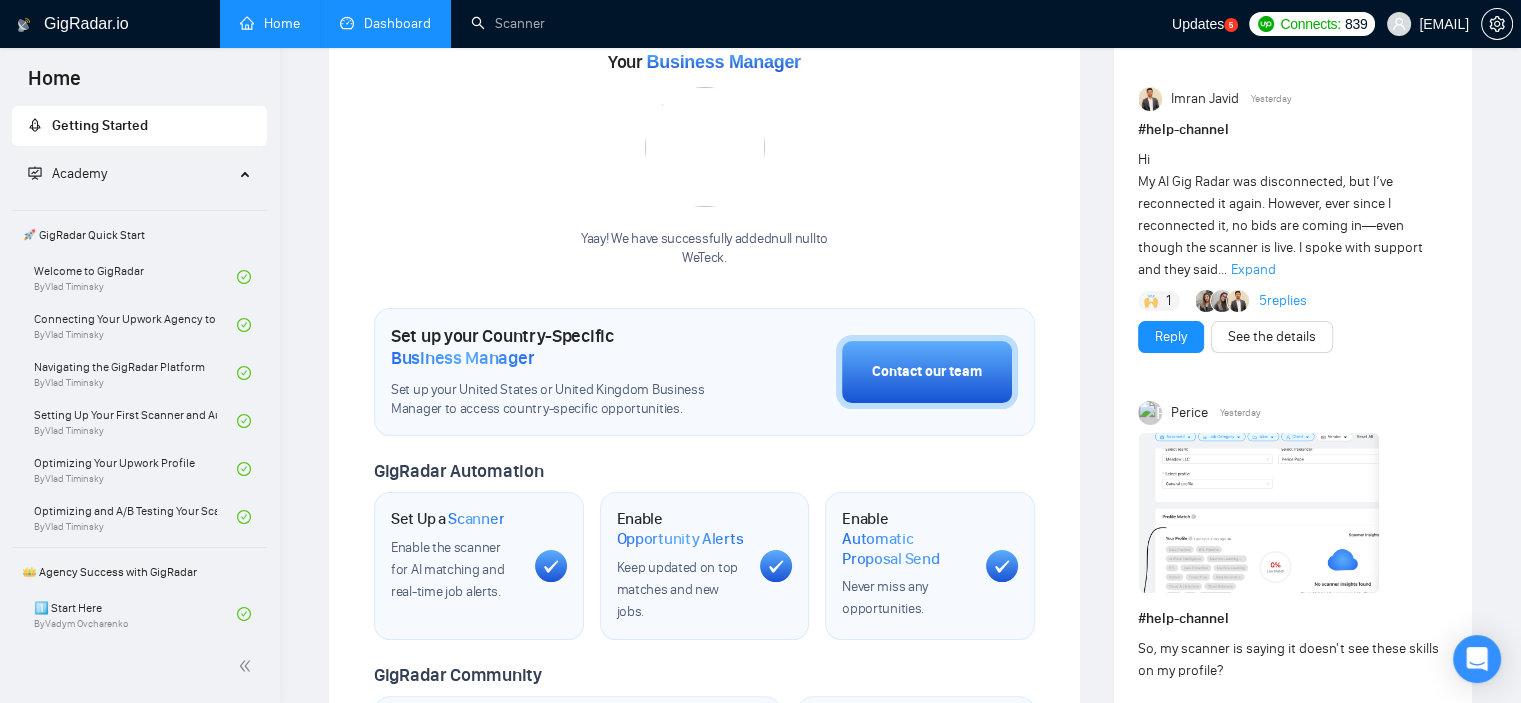 click on "Dashboard" at bounding box center [385, 23] 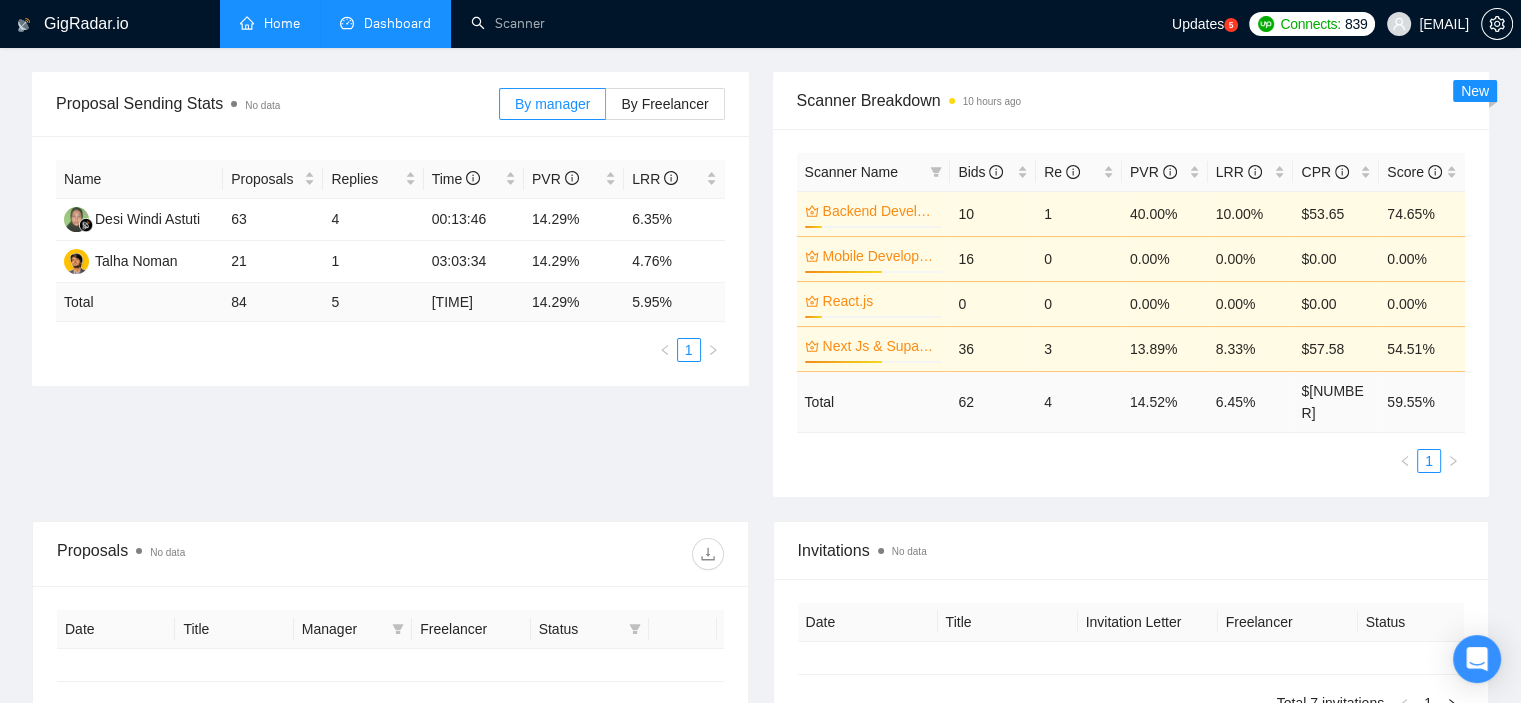 type on "2025-07-08" 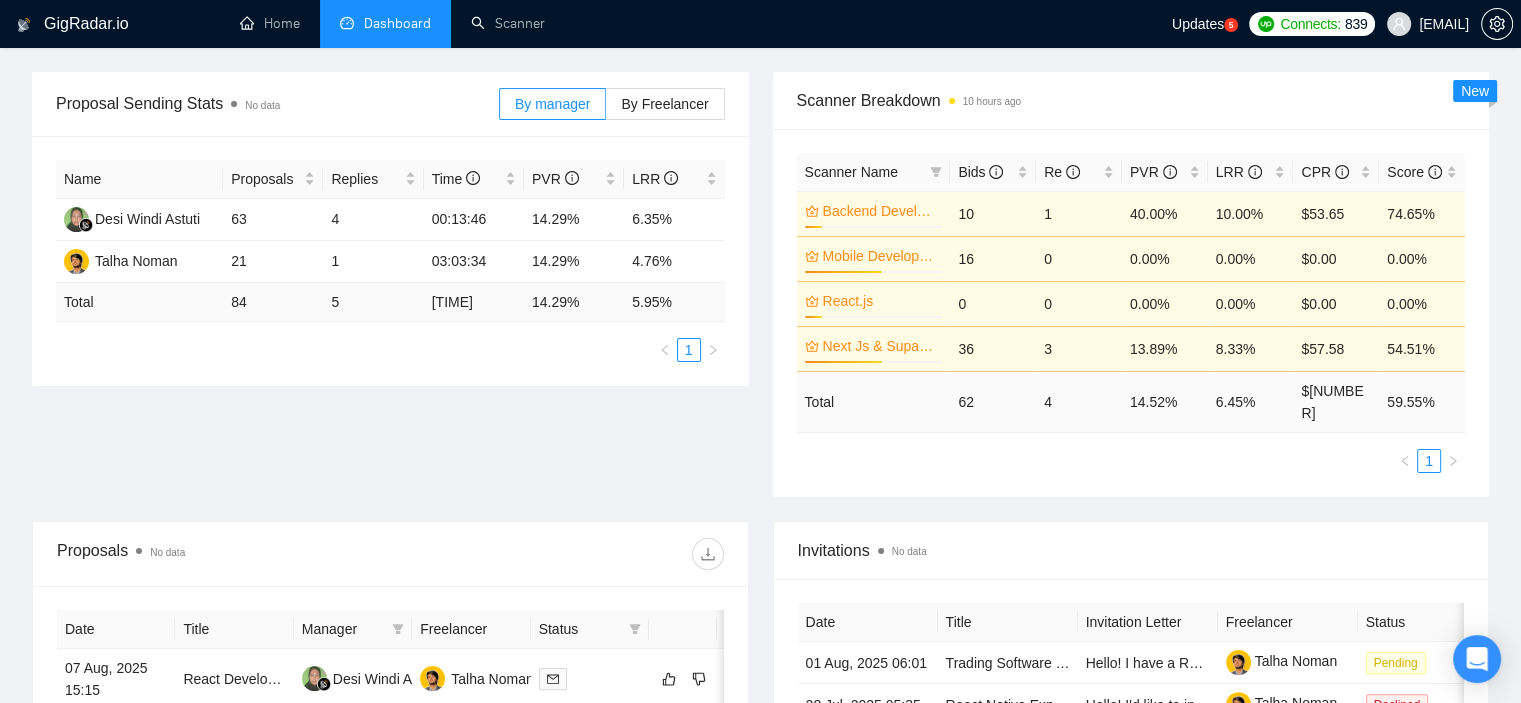 scroll, scrollTop: 0, scrollLeft: 0, axis: both 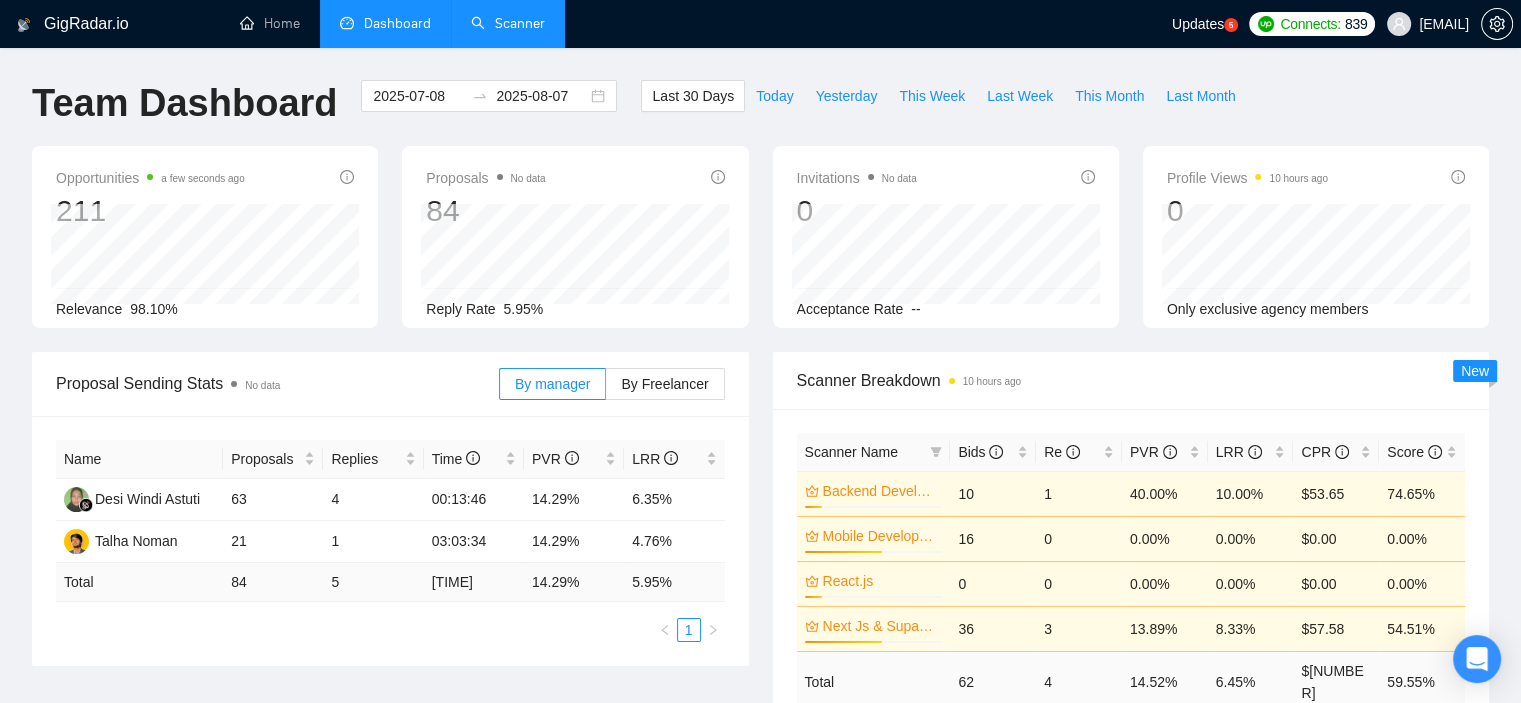 click on "Scanner" at bounding box center (508, 23) 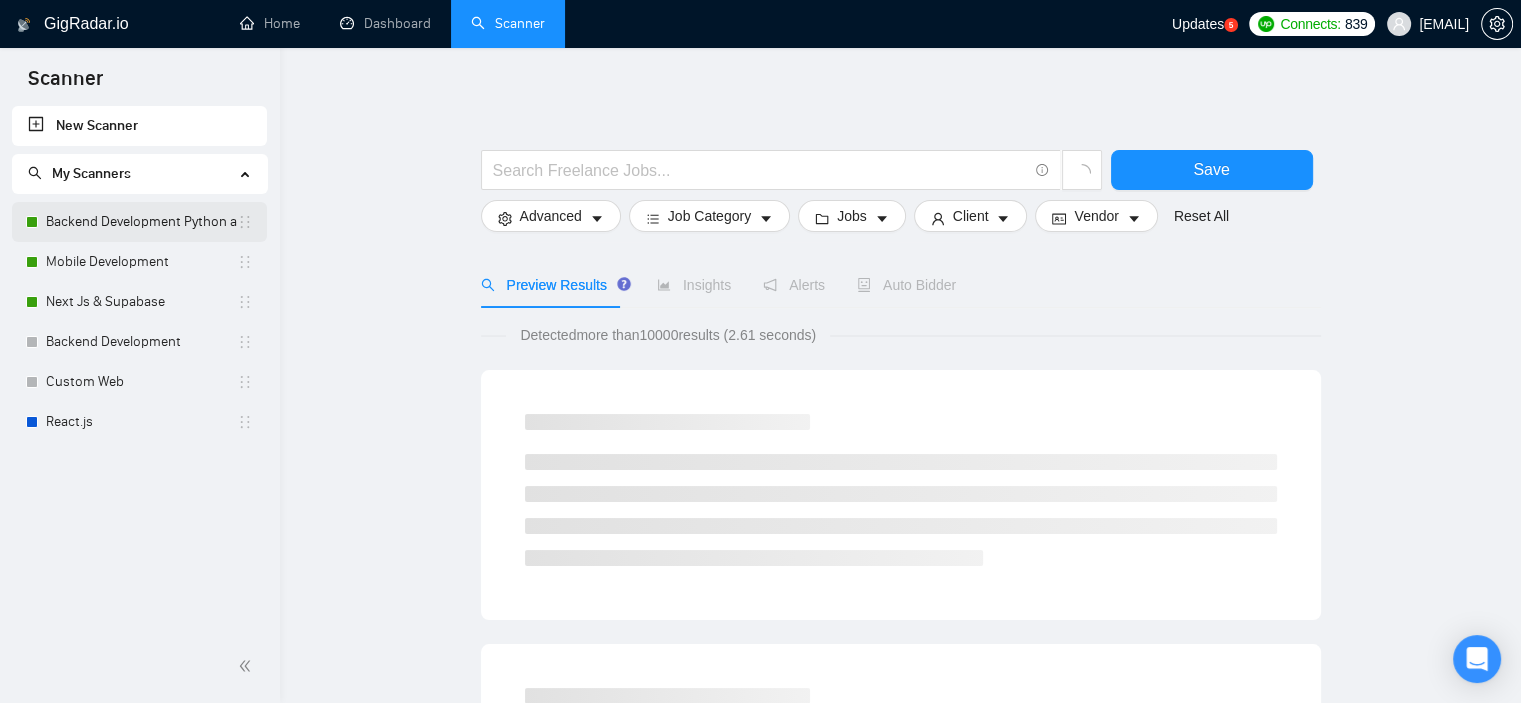click on "Backend Development Python and Go" at bounding box center [141, 222] 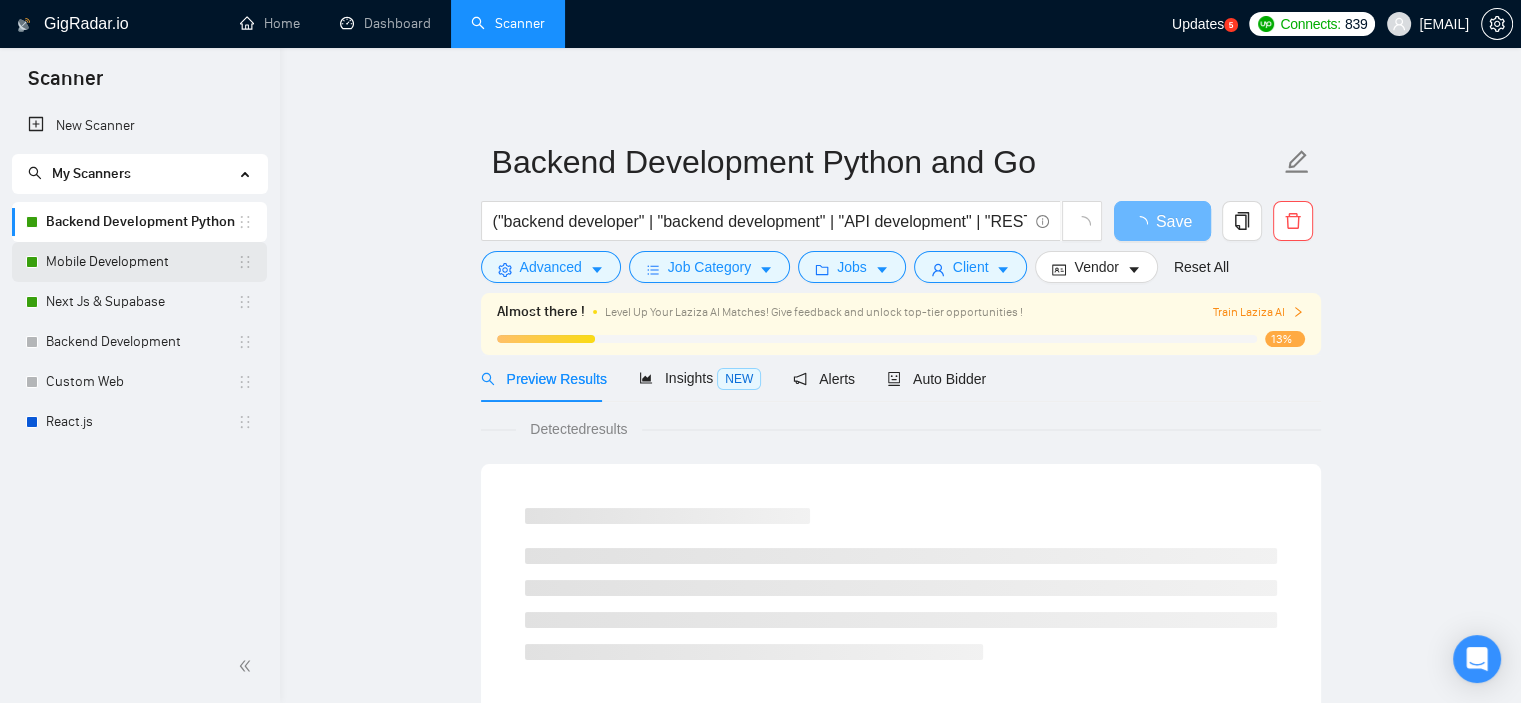 click on "Mobile Development" at bounding box center (141, 262) 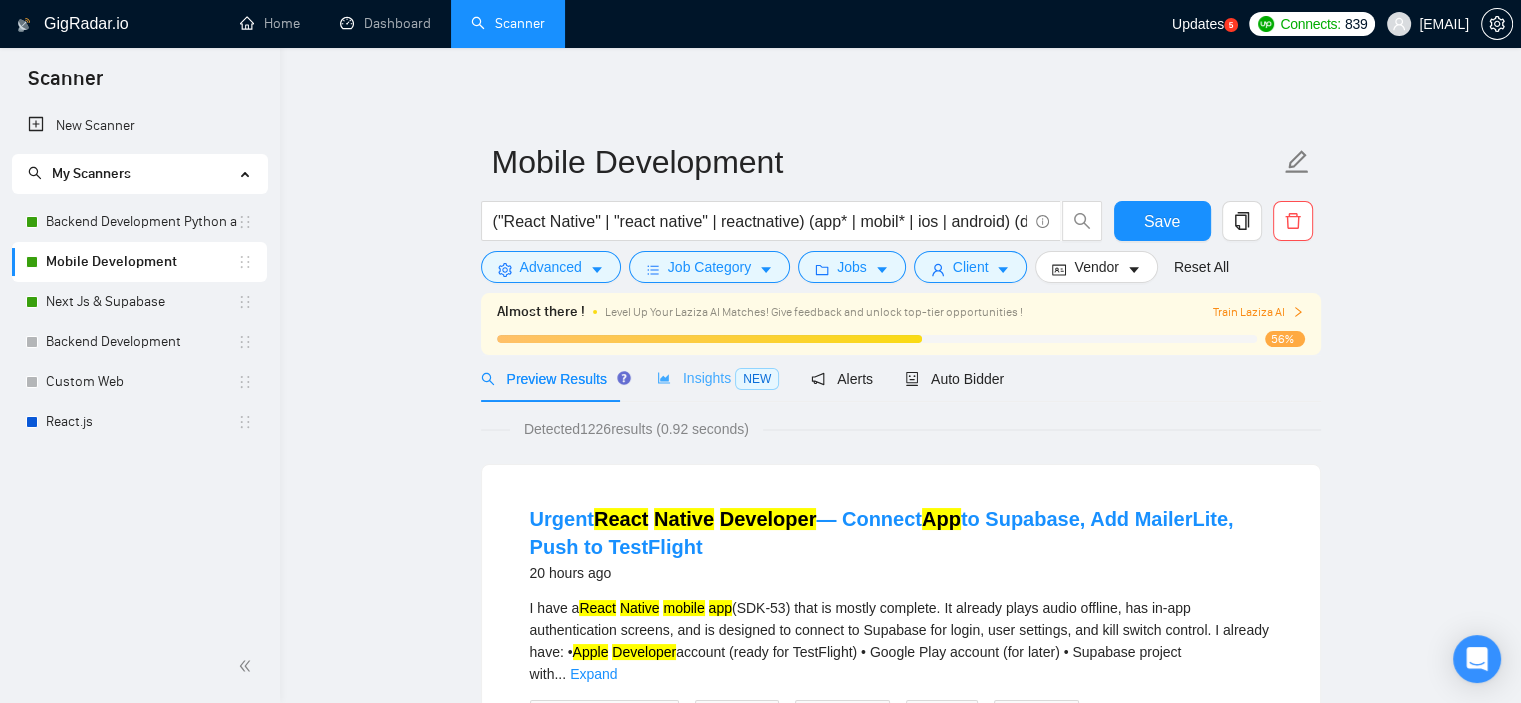 click on "Insights NEW" at bounding box center (718, 378) 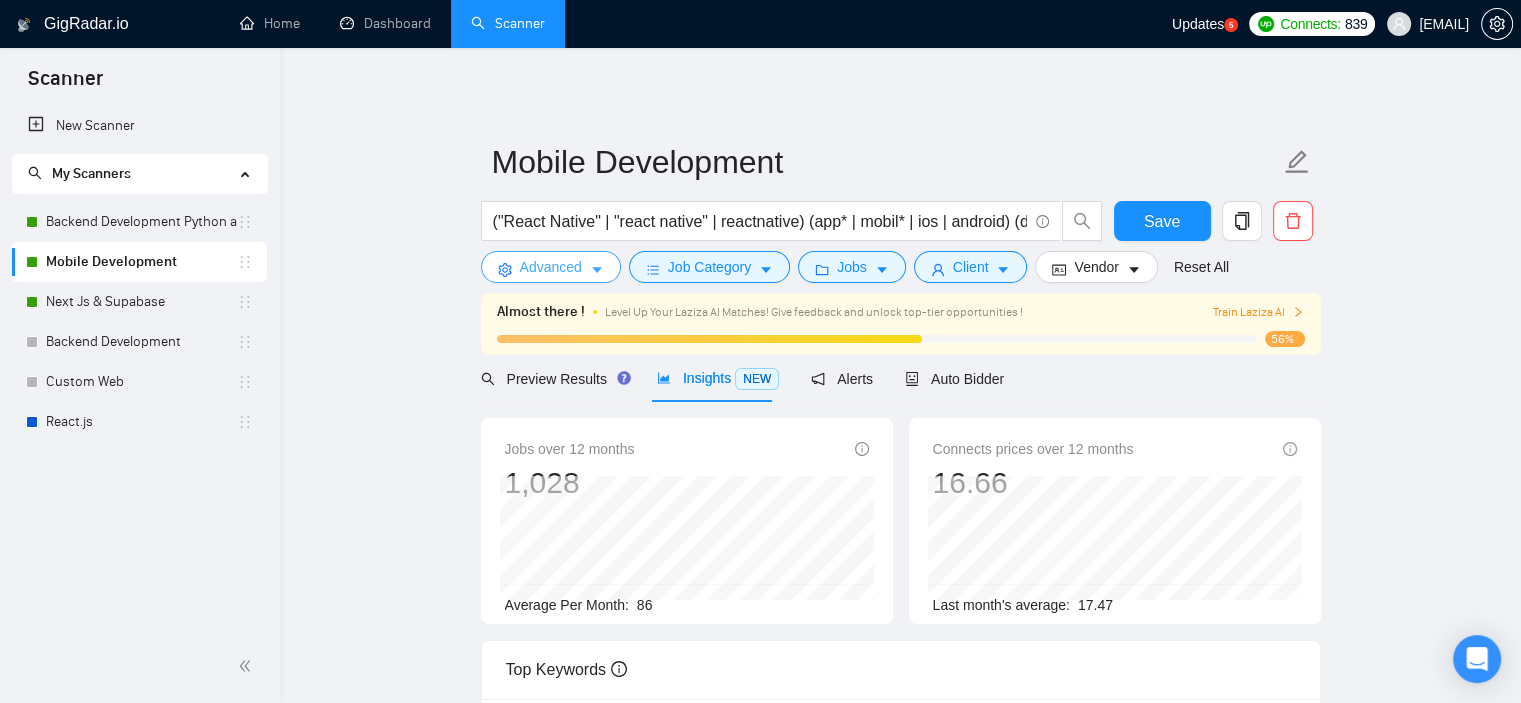 click 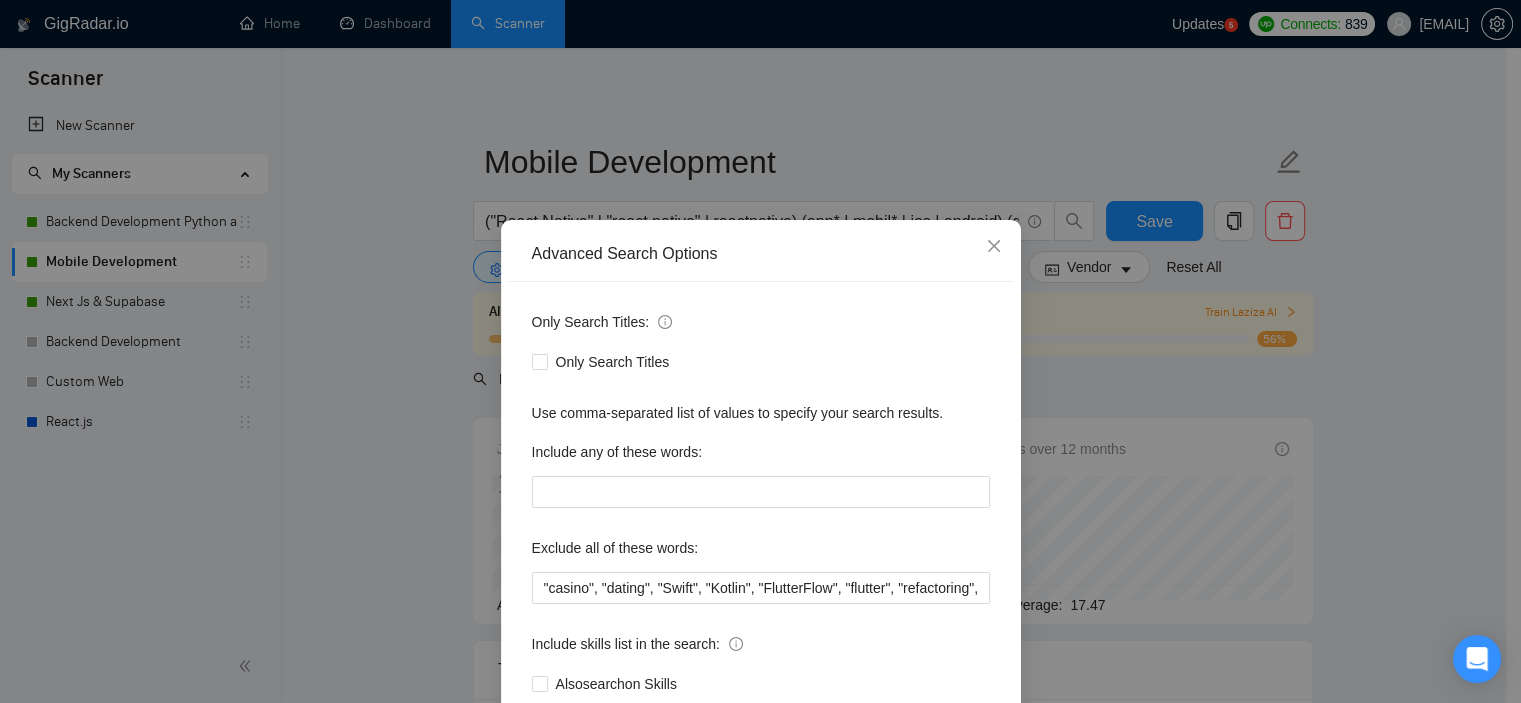 scroll, scrollTop: 100, scrollLeft: 0, axis: vertical 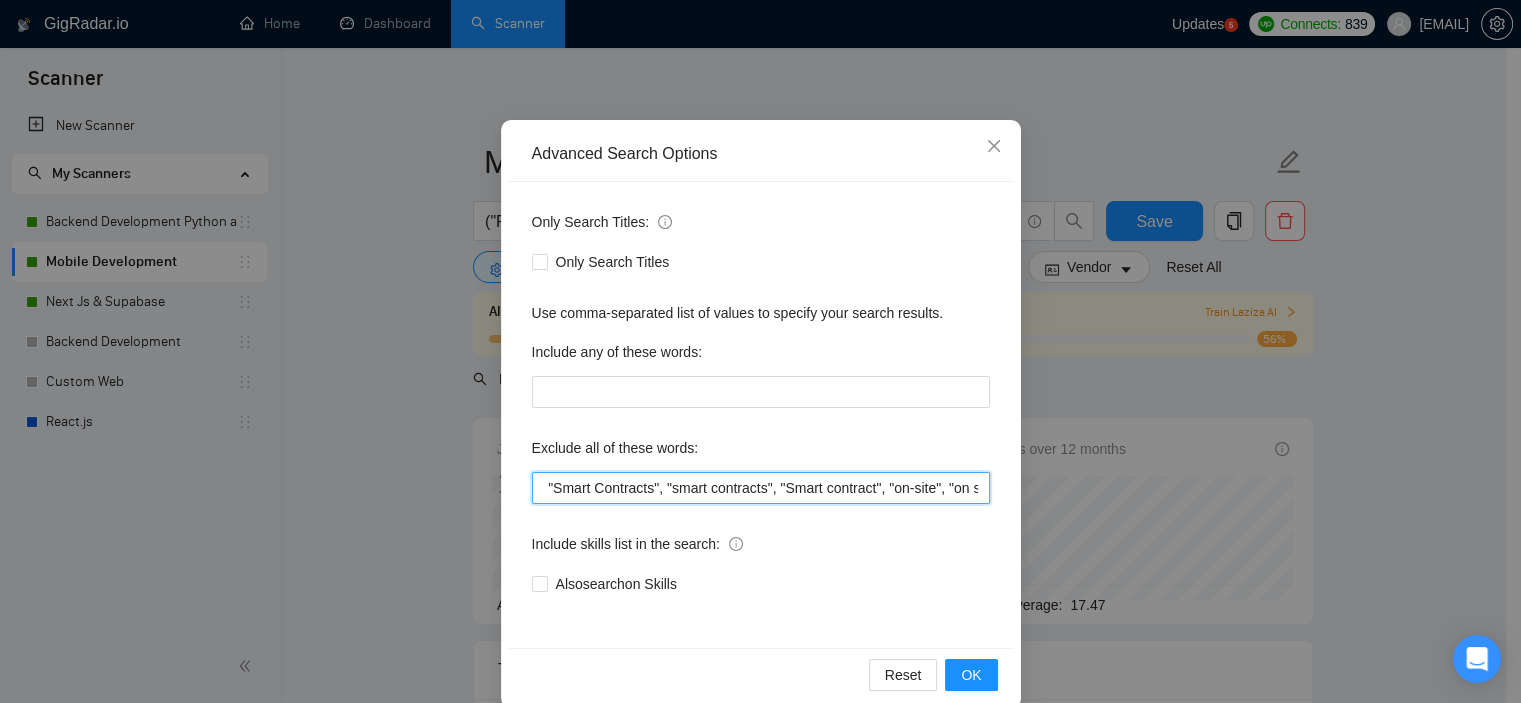 drag, startPoint x: 722, startPoint y: 485, endPoint x: 1056, endPoint y: 471, distance: 334.29327 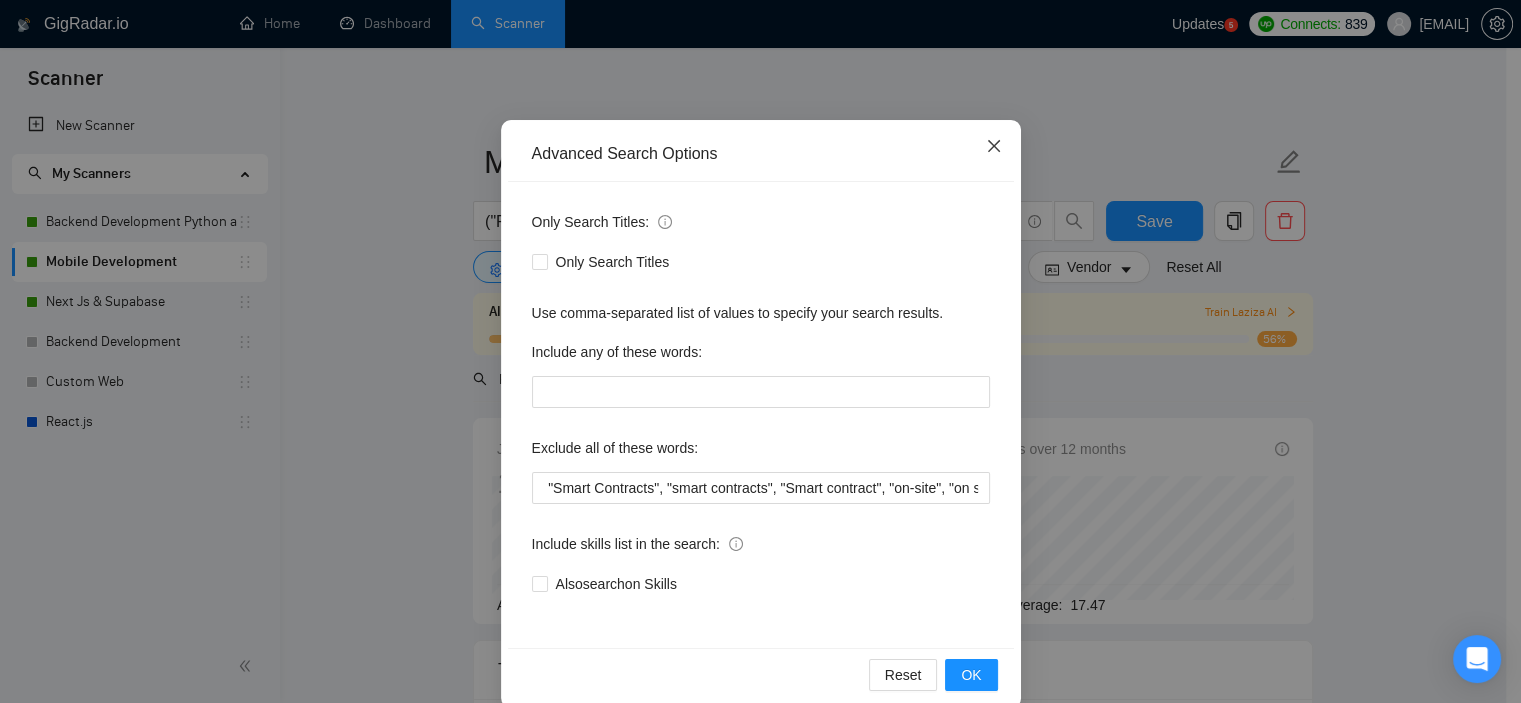 click 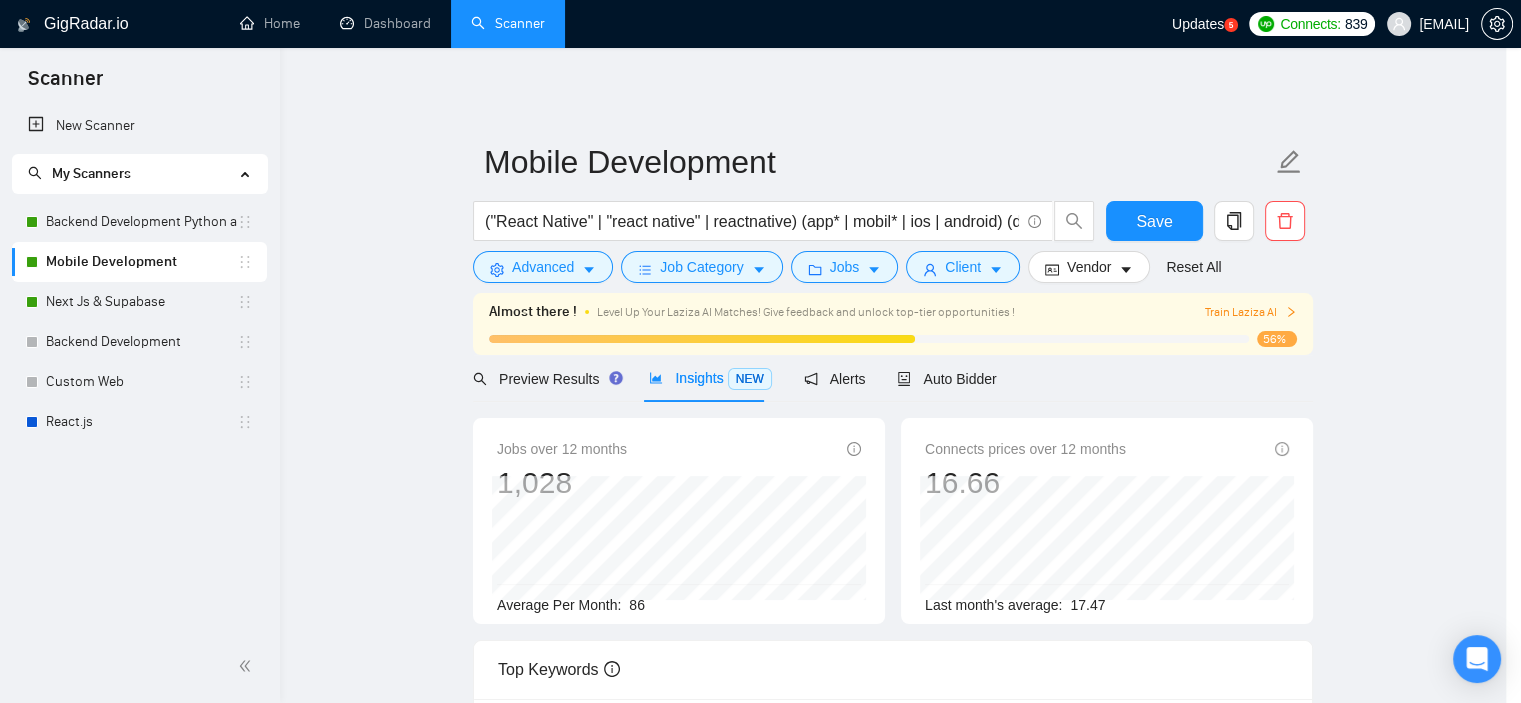 scroll, scrollTop: 28, scrollLeft: 0, axis: vertical 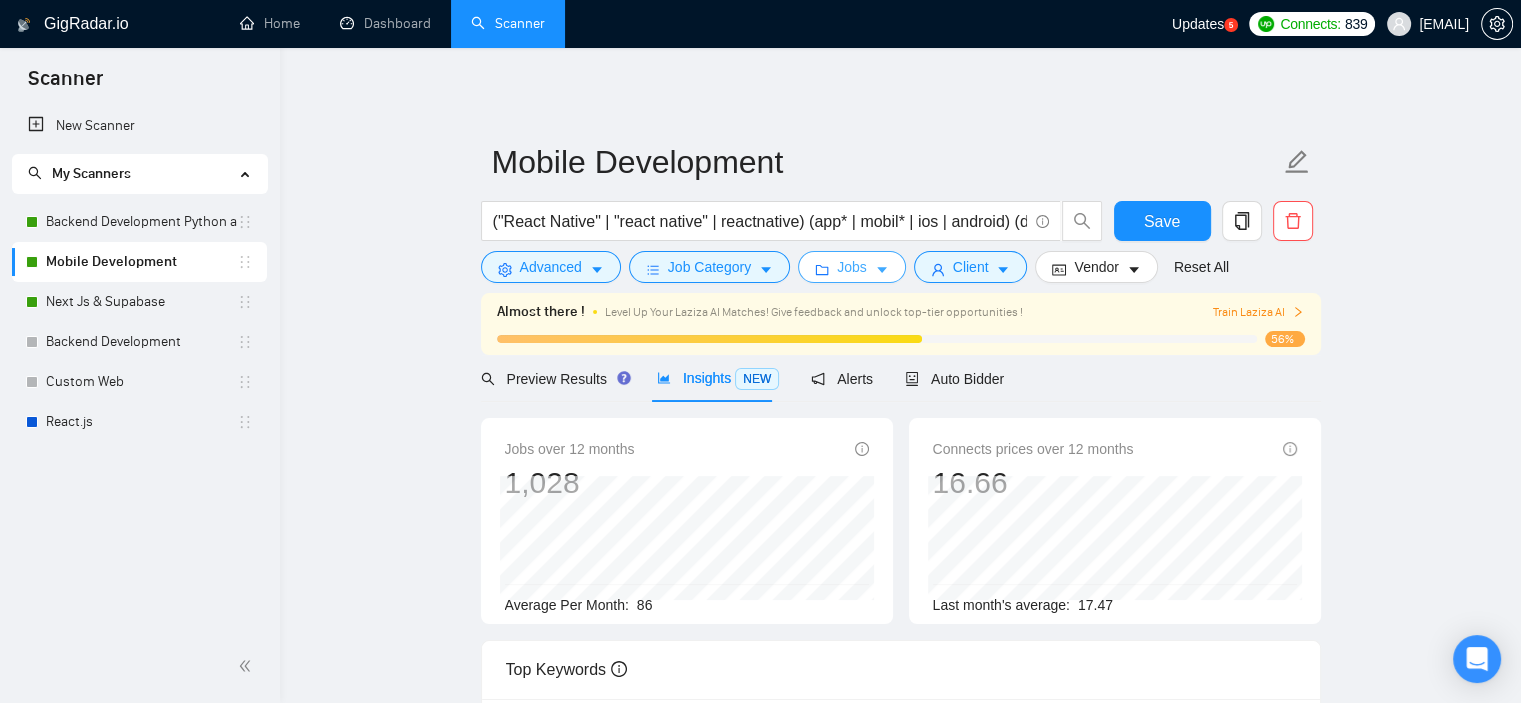 click on "Jobs" at bounding box center [852, 267] 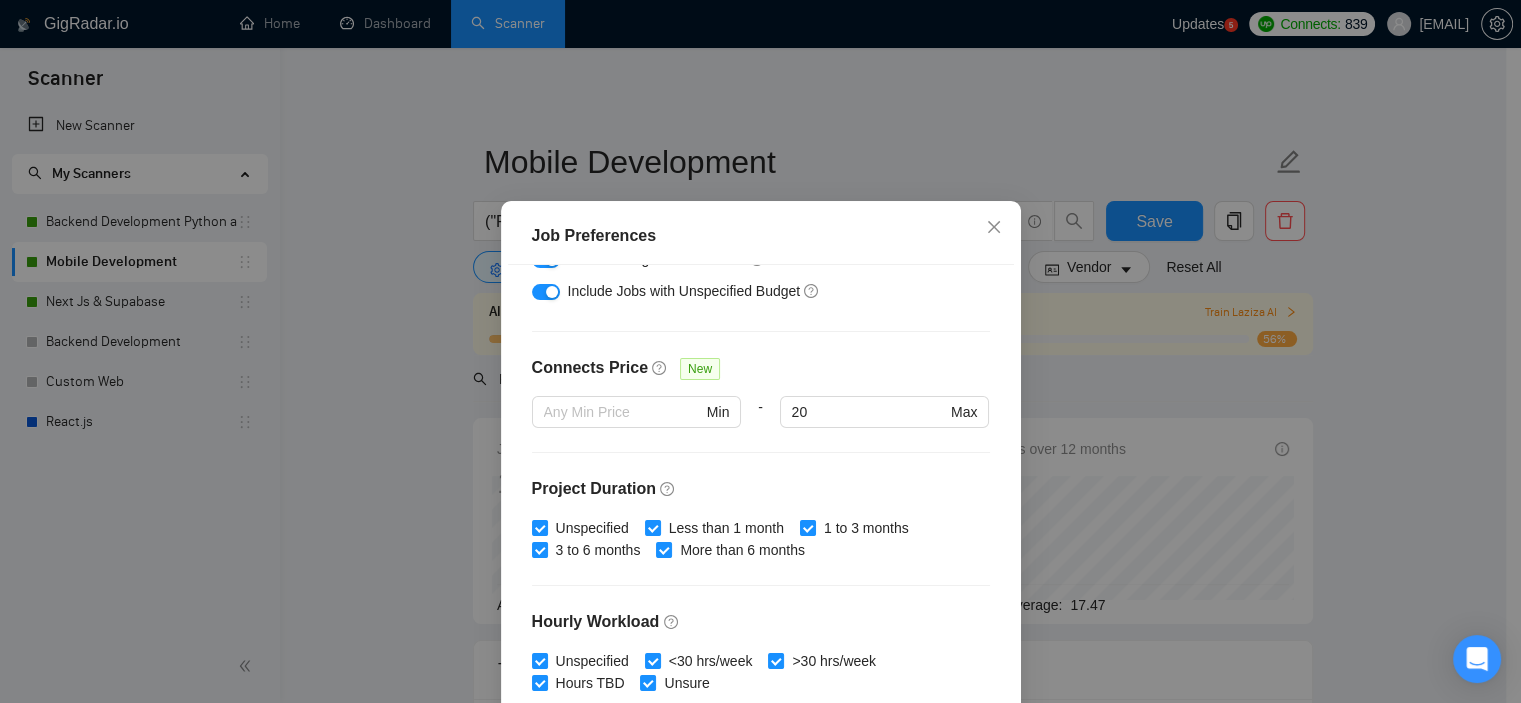scroll, scrollTop: 635, scrollLeft: 0, axis: vertical 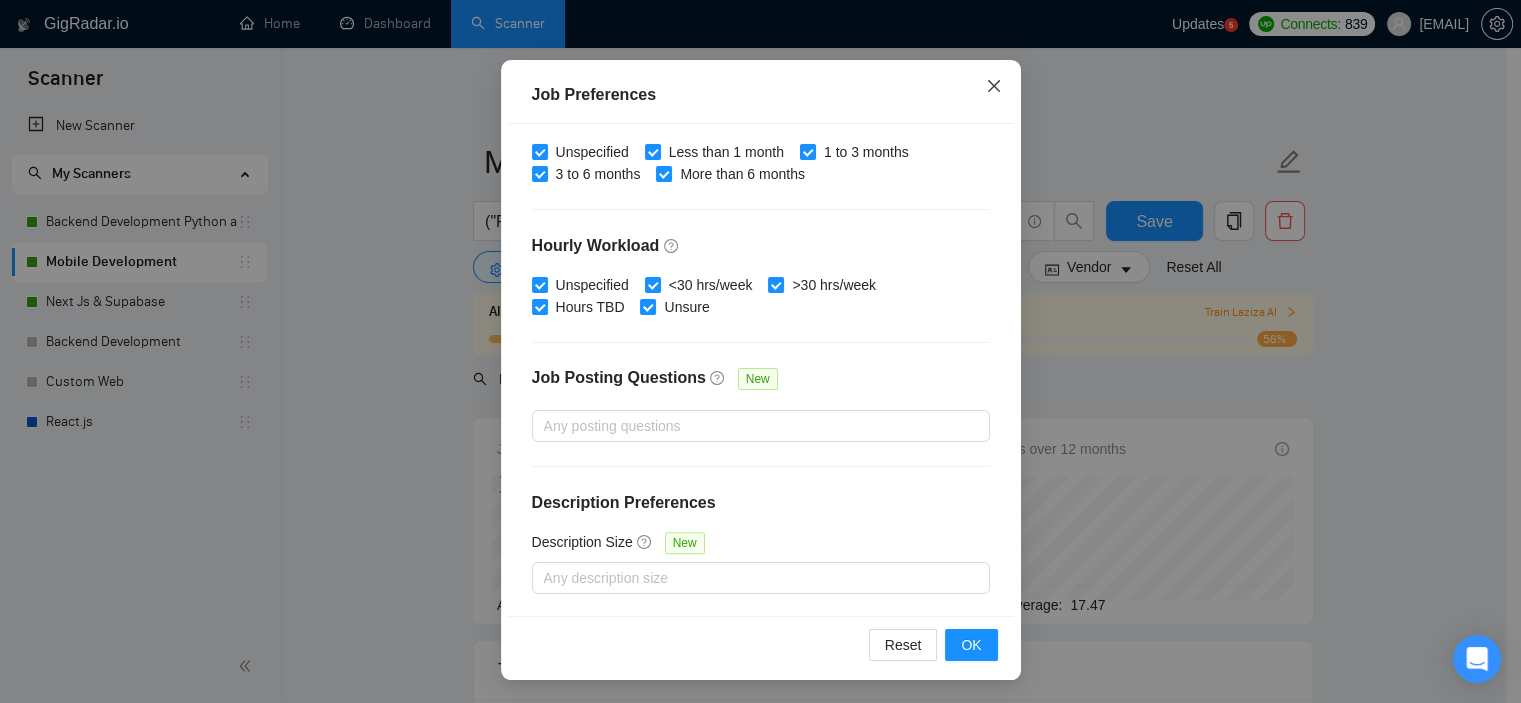 click 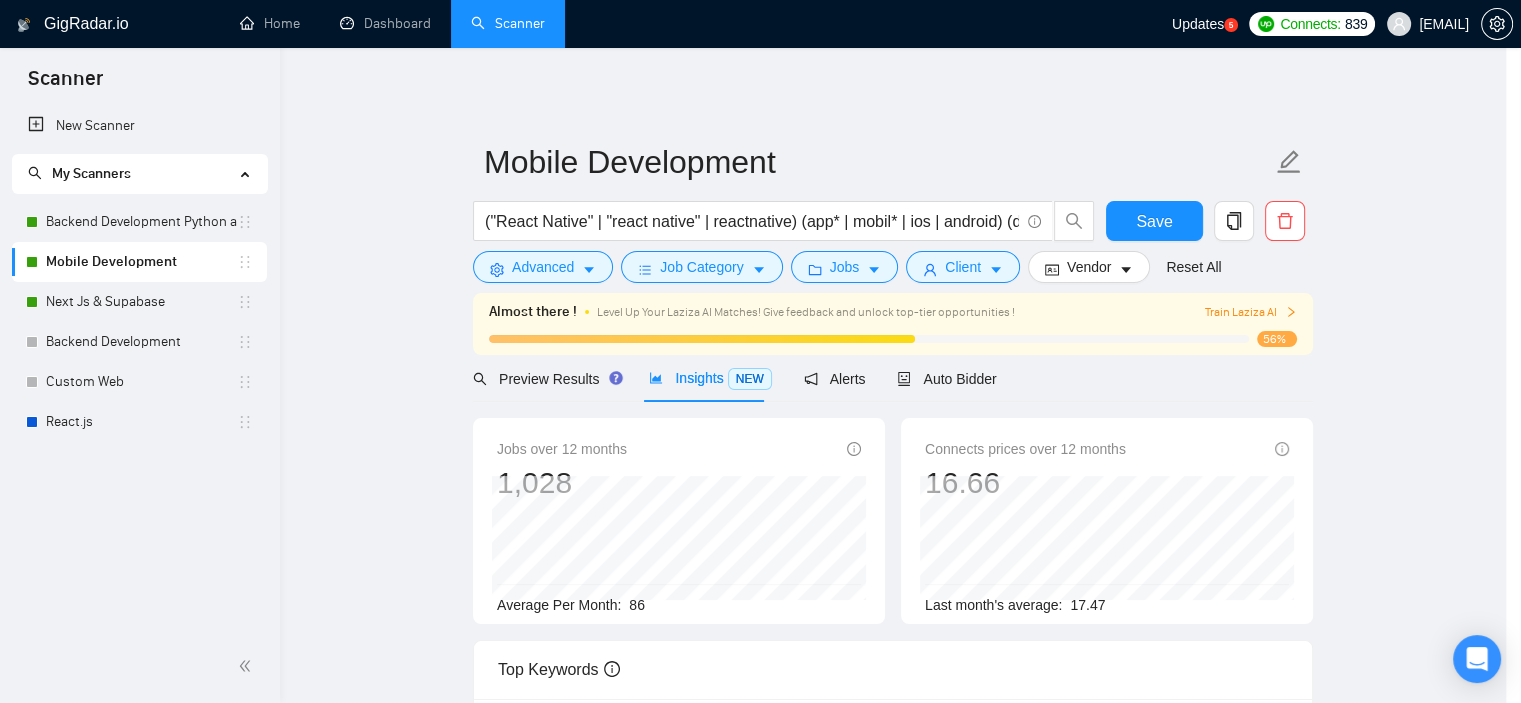 scroll, scrollTop: 60, scrollLeft: 0, axis: vertical 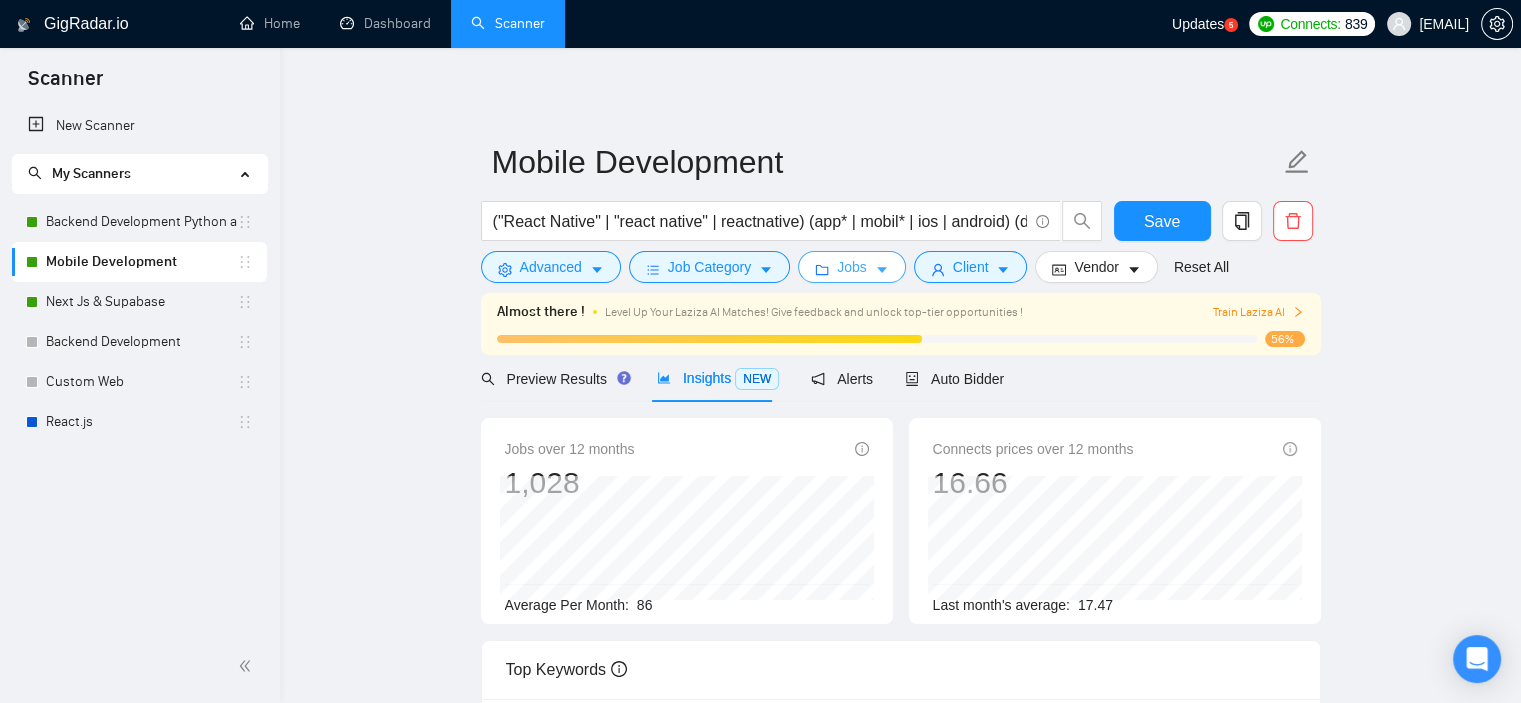 click 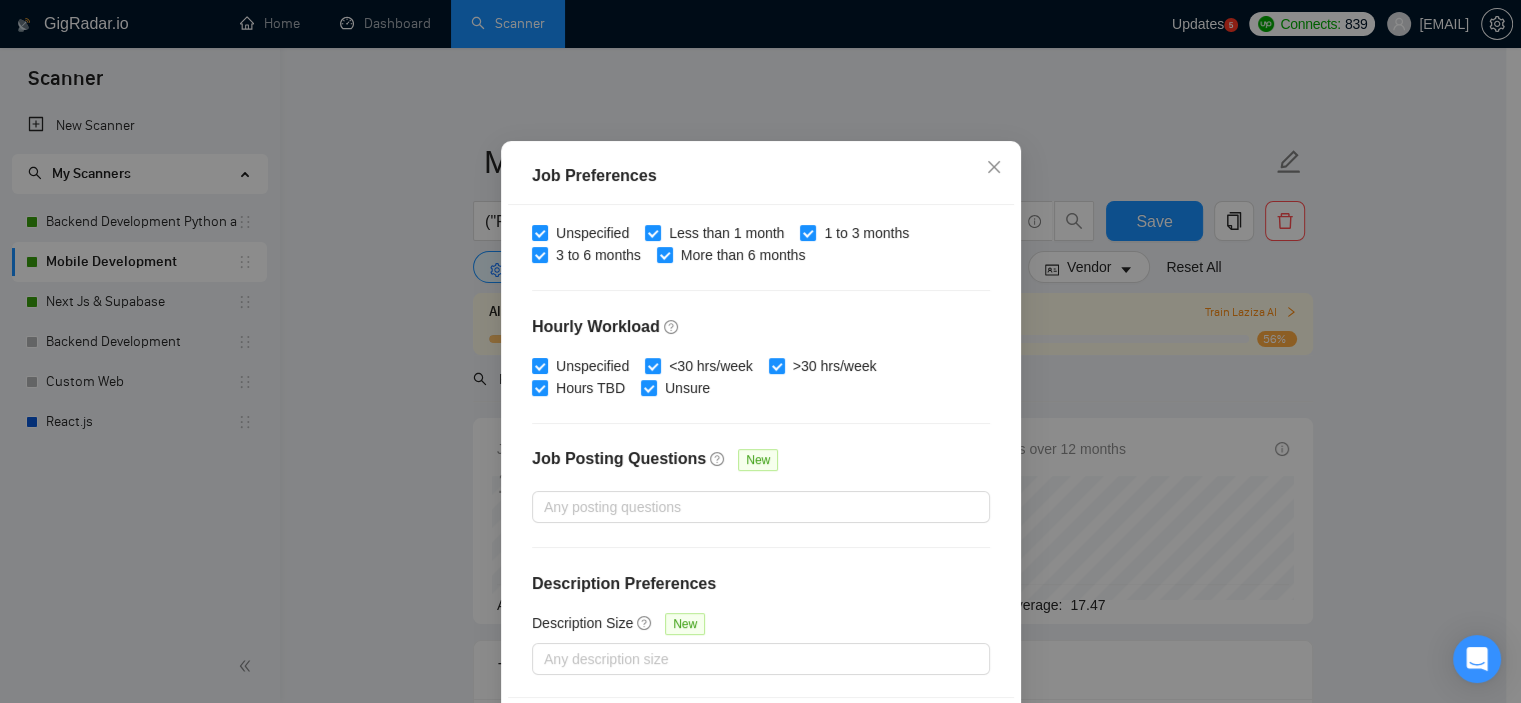 scroll, scrollTop: 122, scrollLeft: 0, axis: vertical 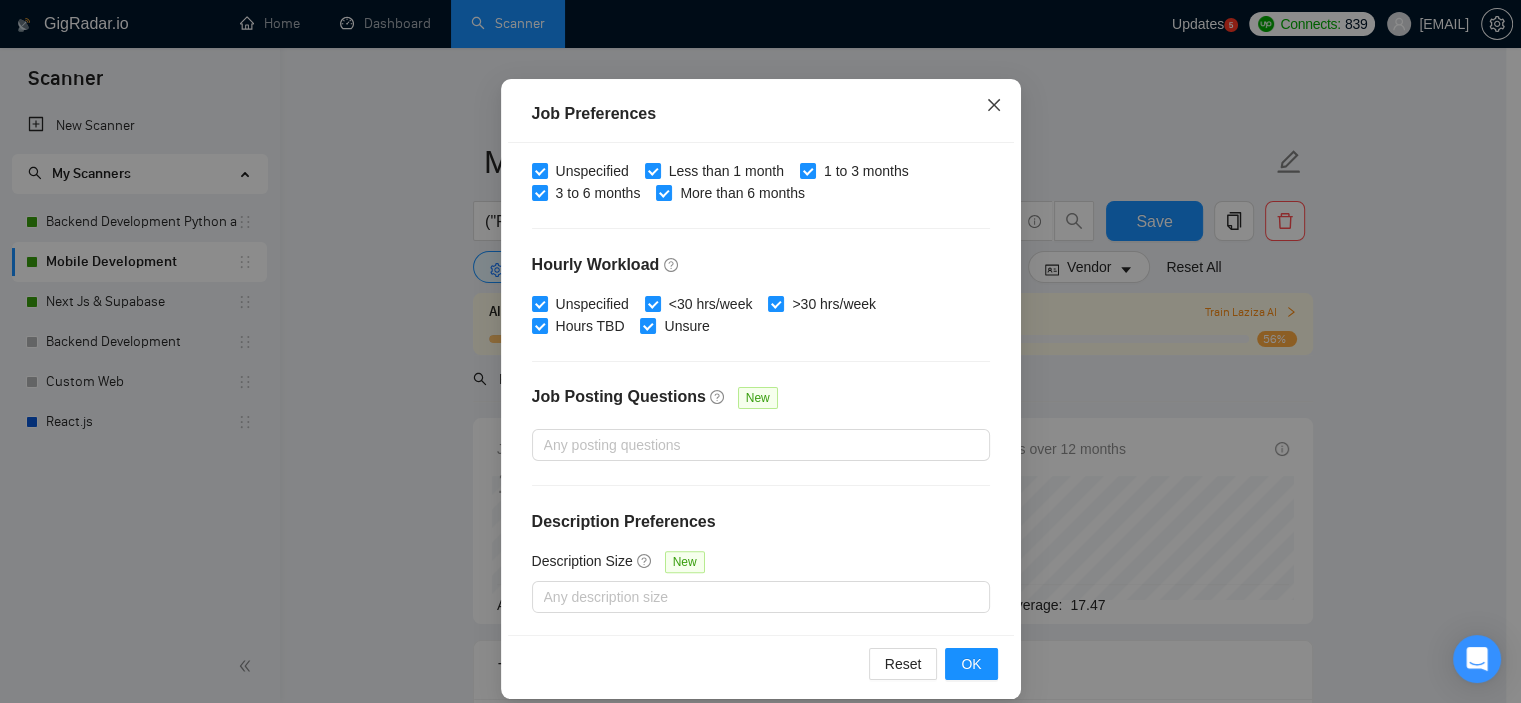click 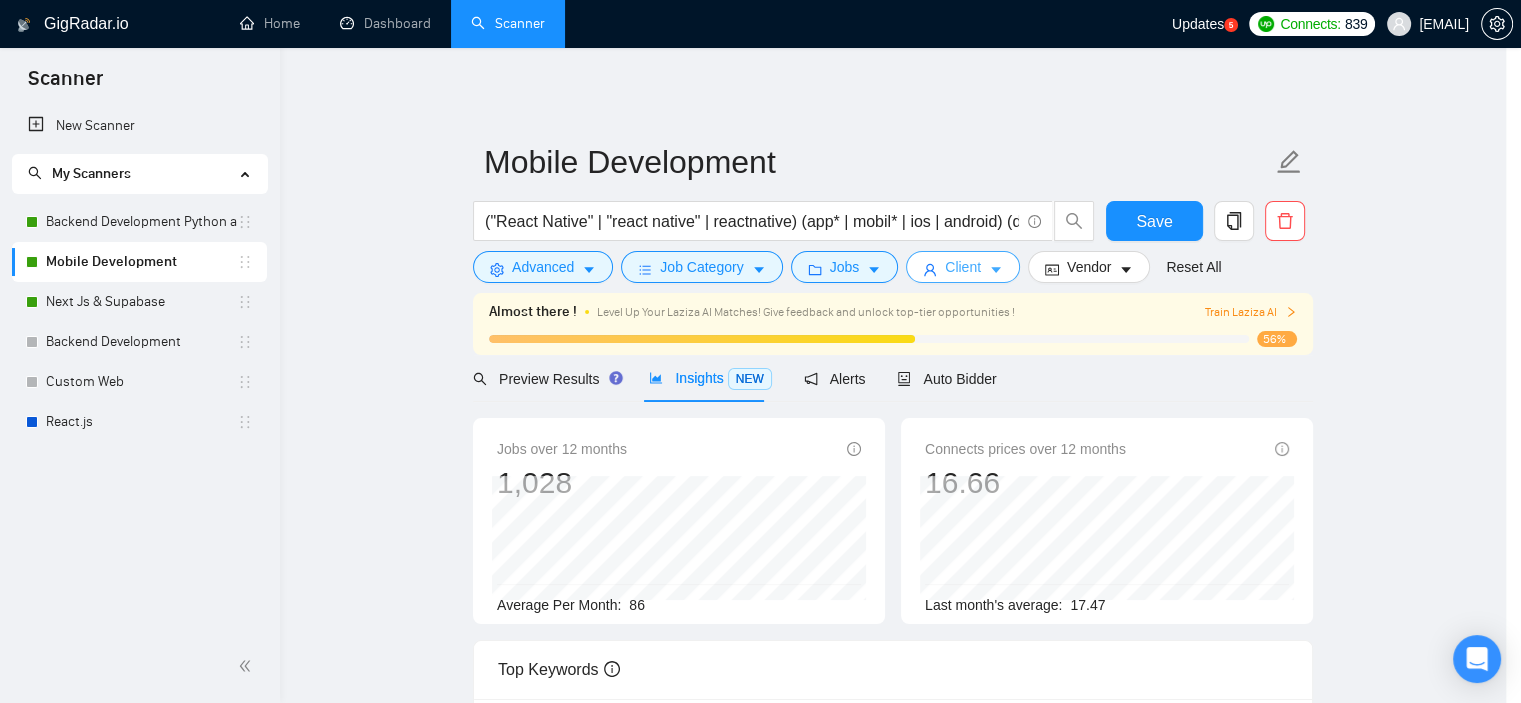 scroll, scrollTop: 60, scrollLeft: 0, axis: vertical 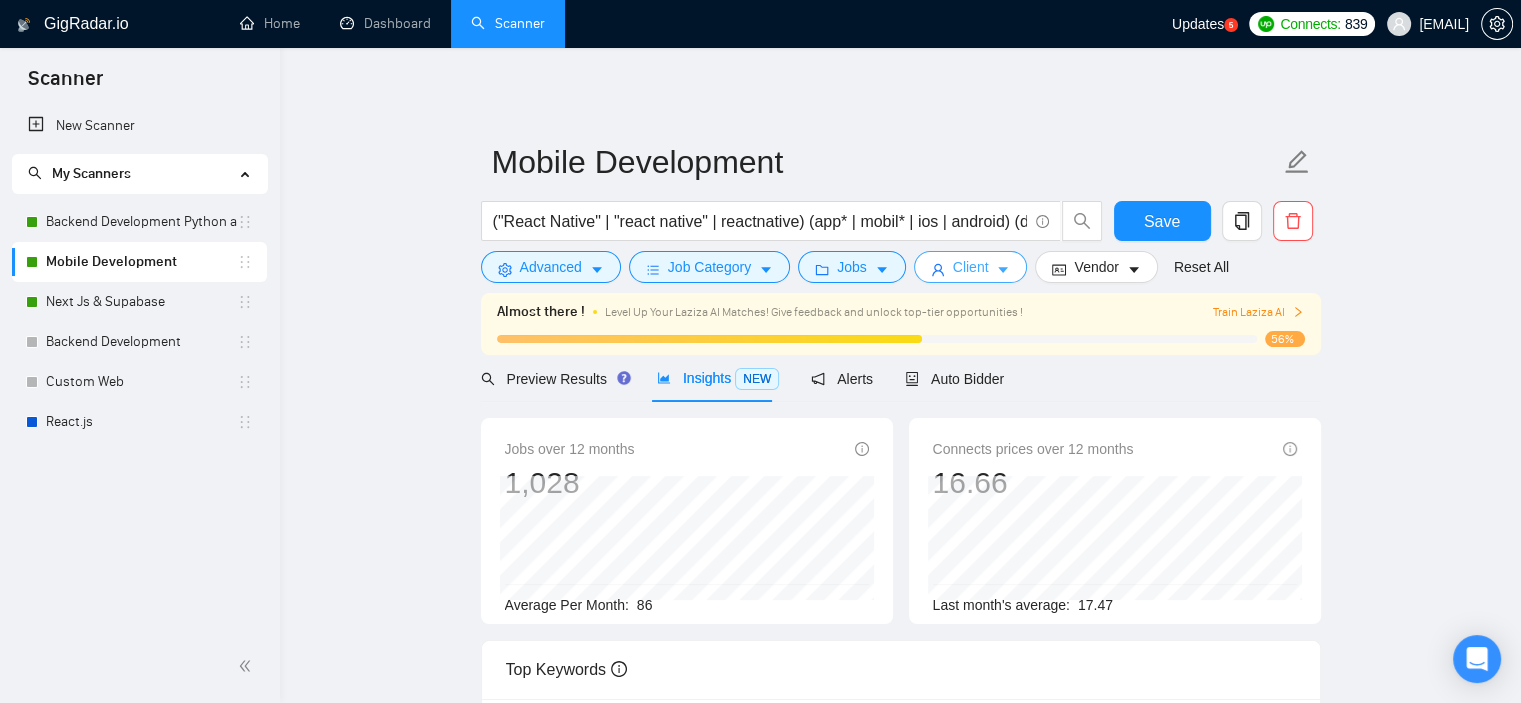 click on "Client" at bounding box center [971, 267] 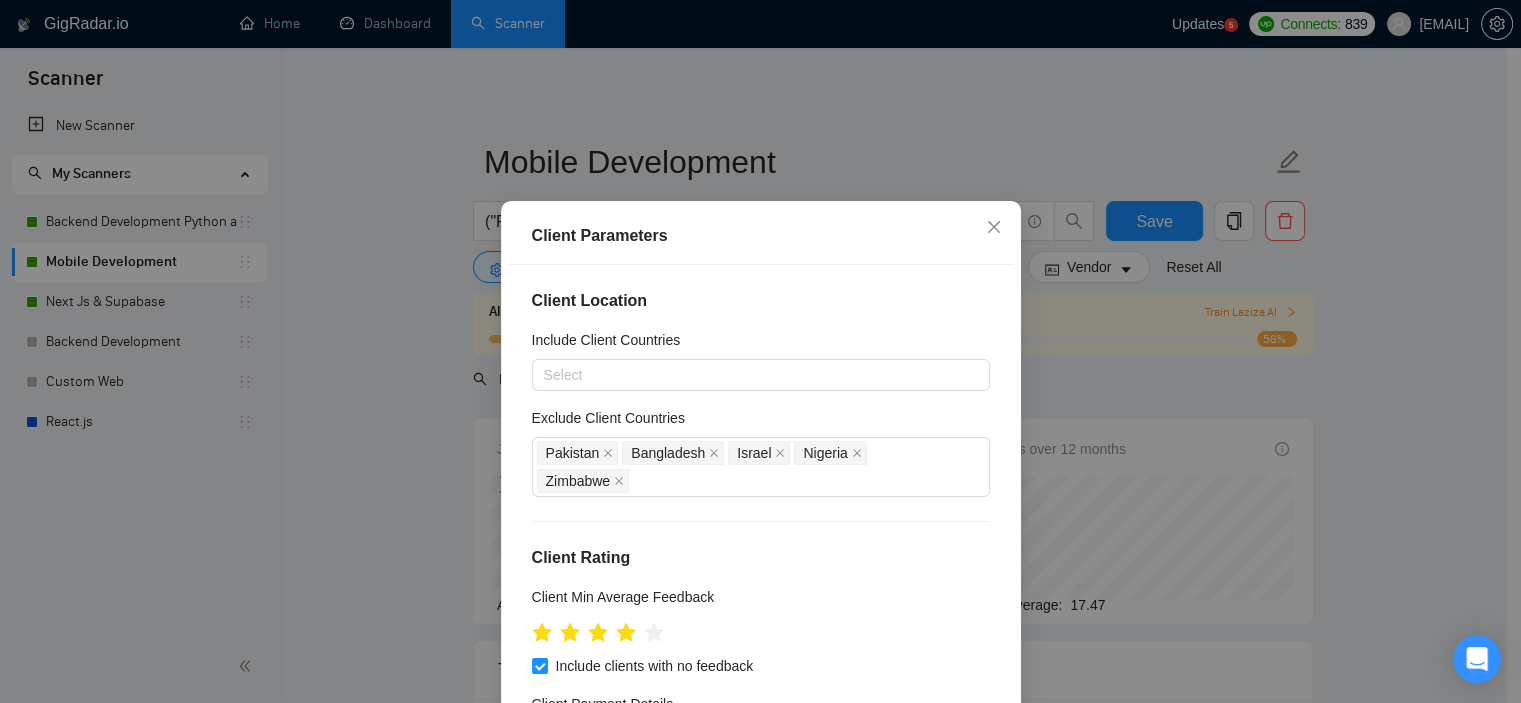 scroll, scrollTop: 141, scrollLeft: 0, axis: vertical 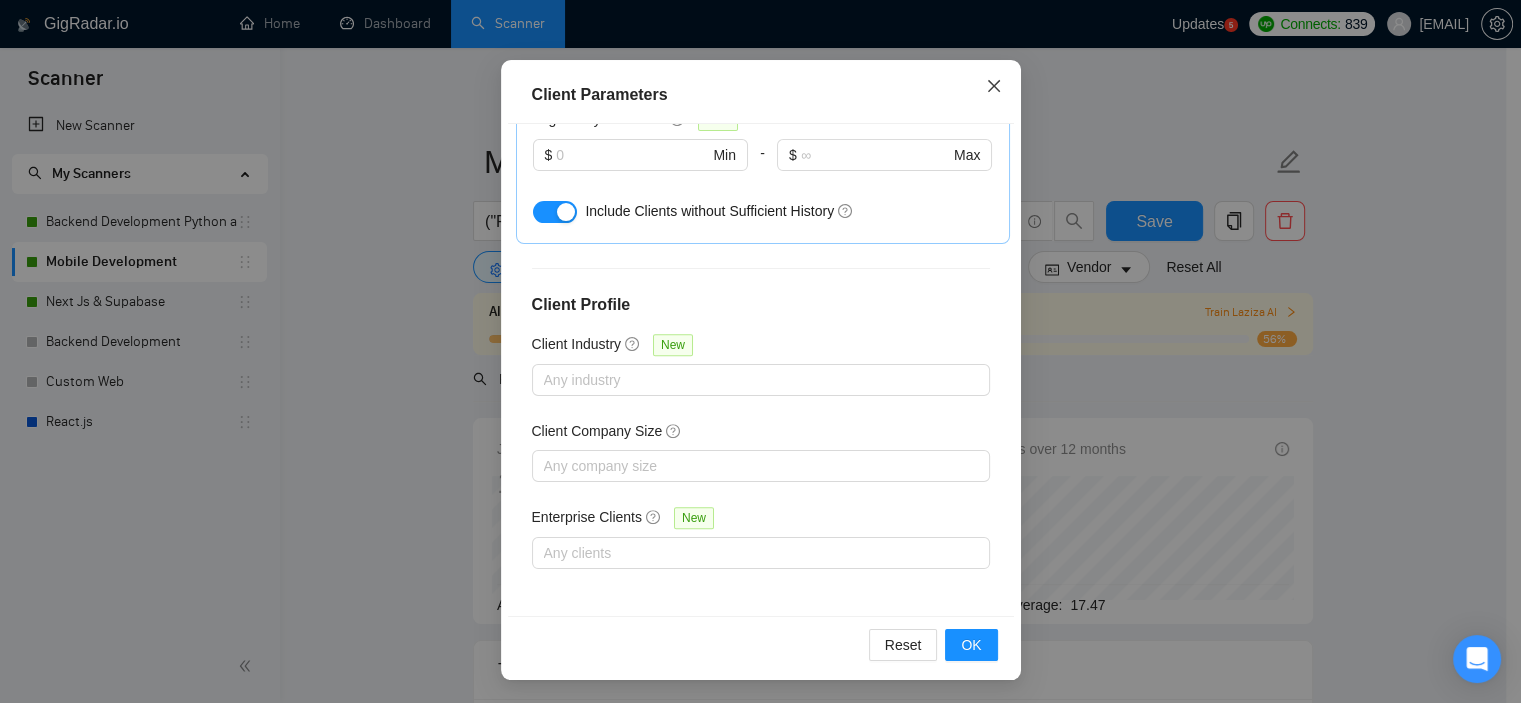 click 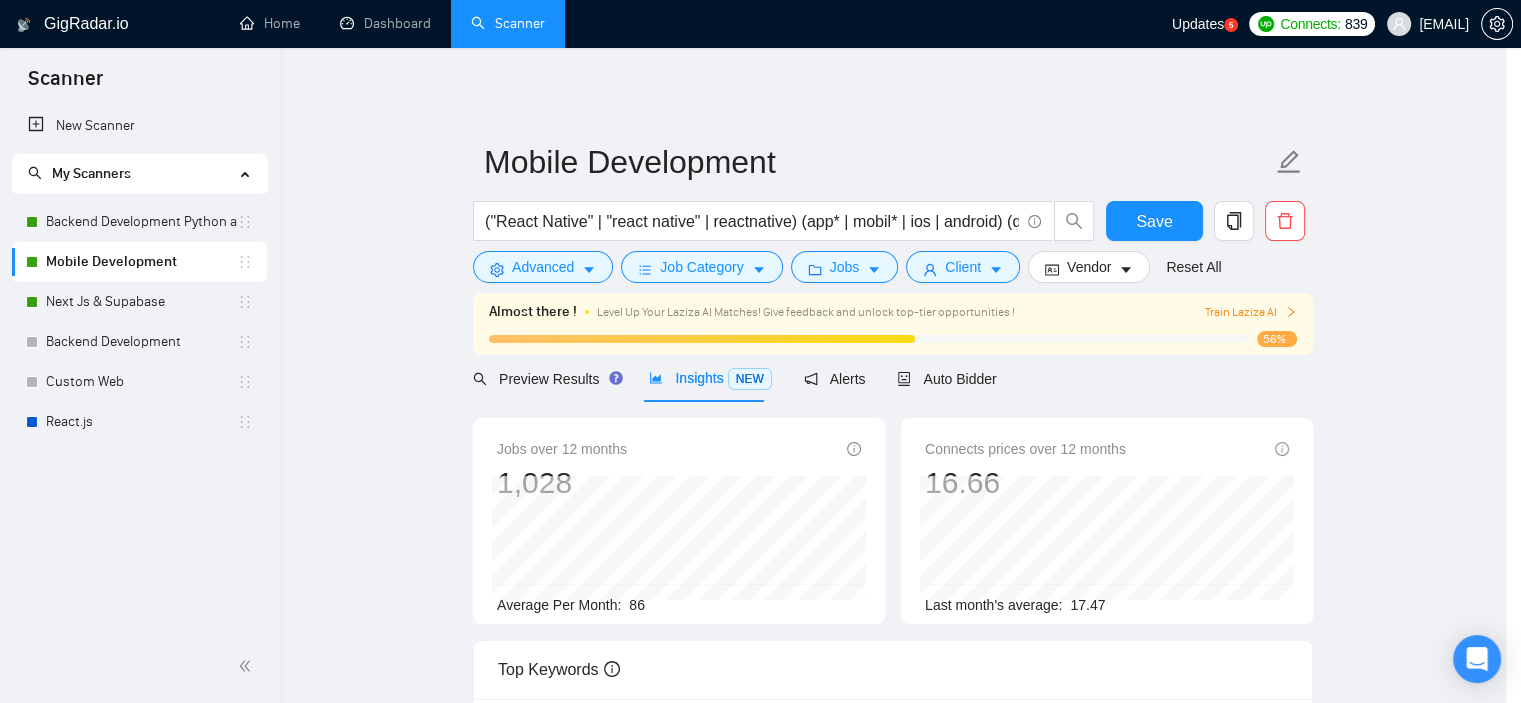 scroll, scrollTop: 60, scrollLeft: 0, axis: vertical 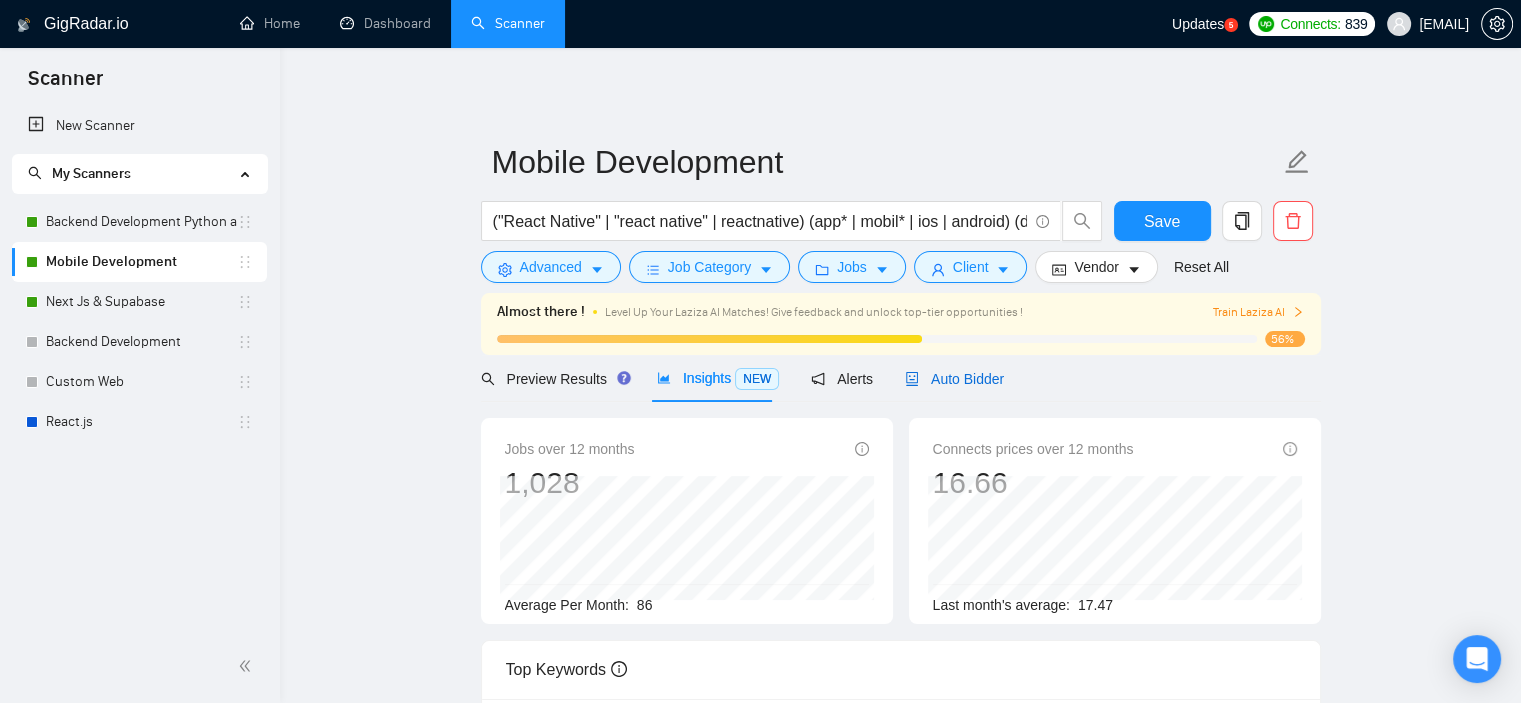 click on "Auto Bidder" at bounding box center (954, 379) 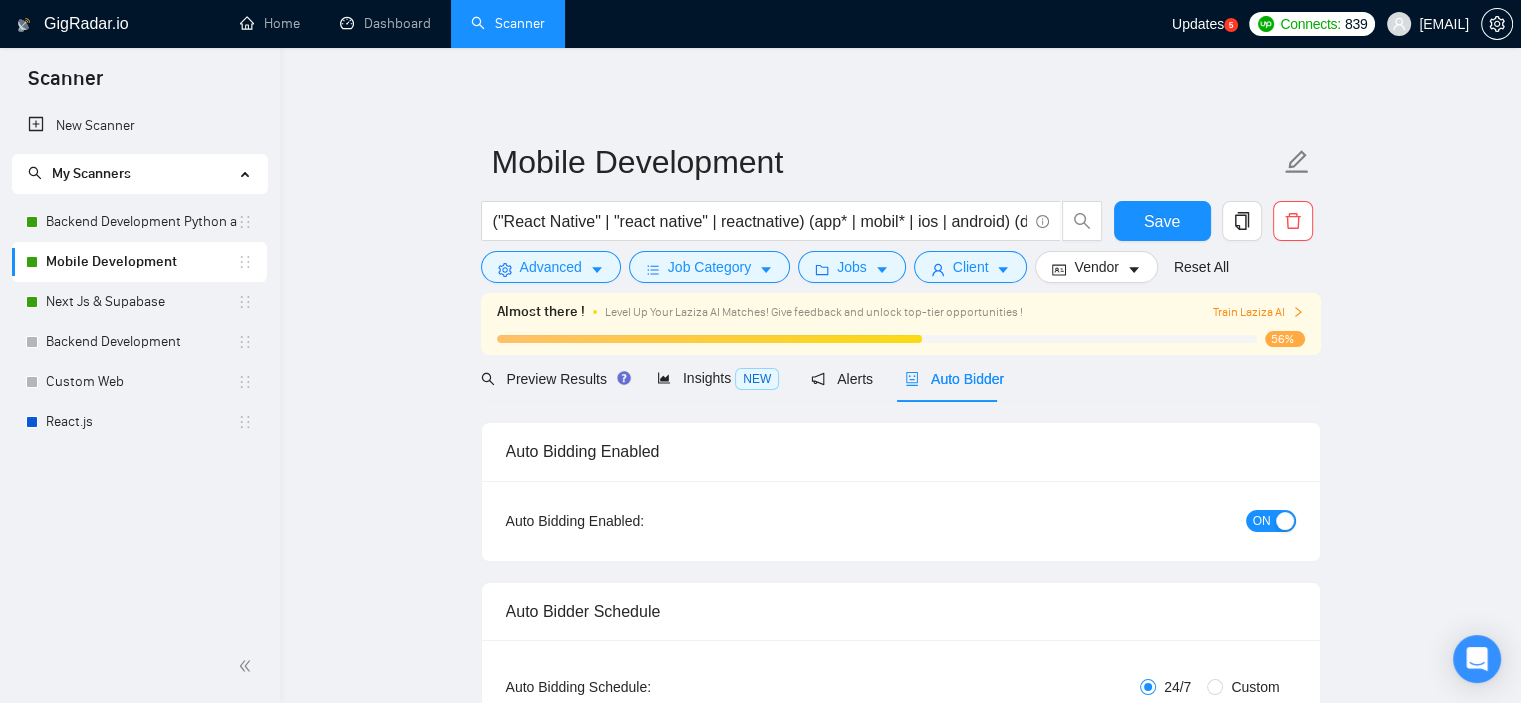 type 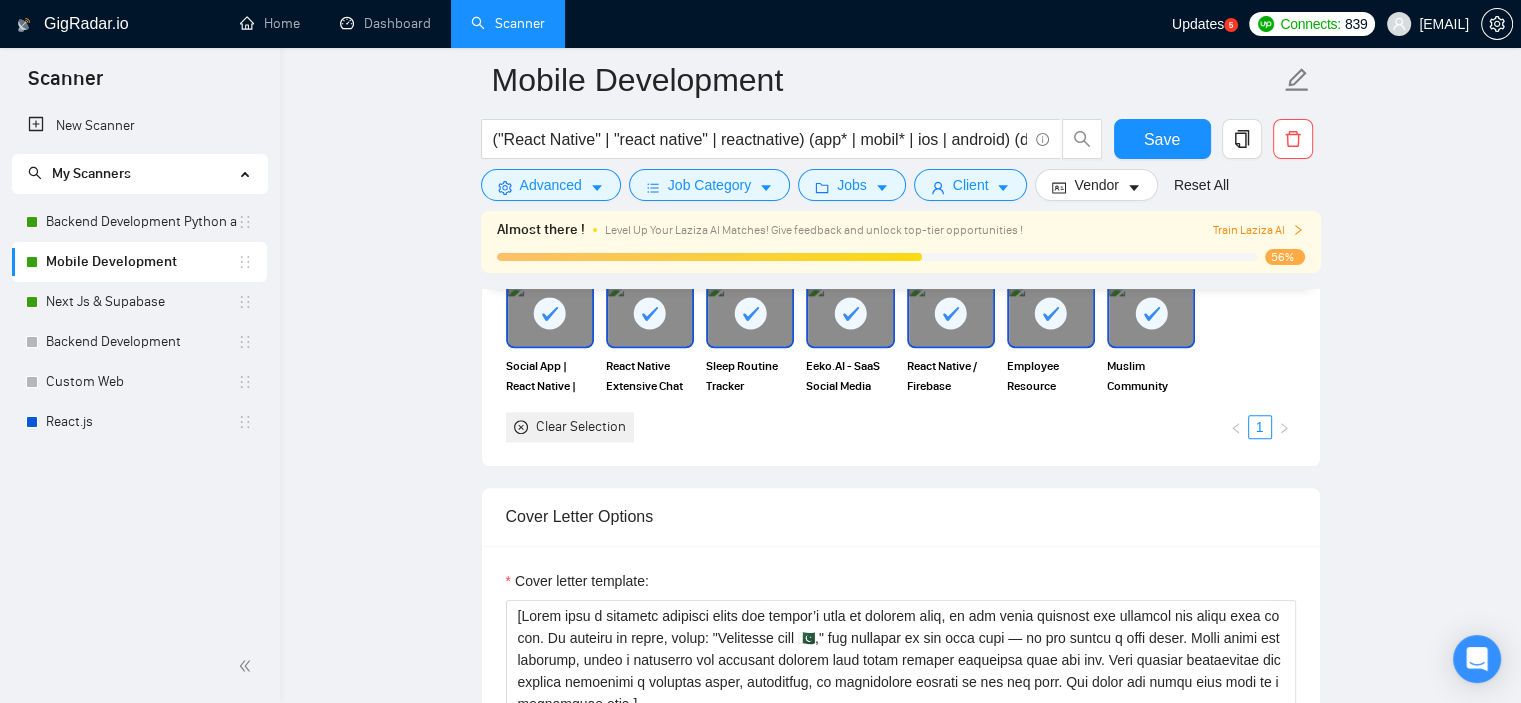 scroll, scrollTop: 2500, scrollLeft: 0, axis: vertical 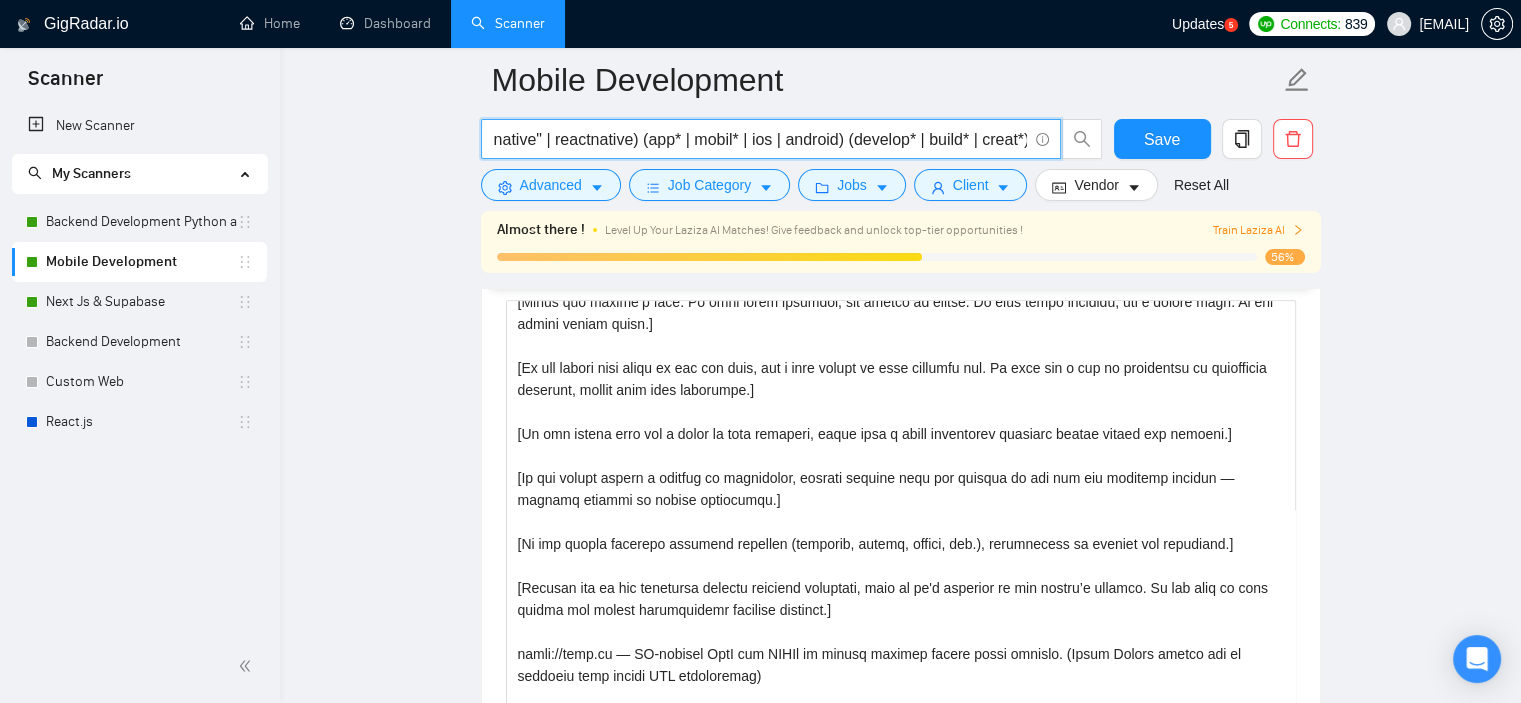 drag, startPoint x: 816, startPoint y: 143, endPoint x: 1049, endPoint y: 138, distance: 233.05363 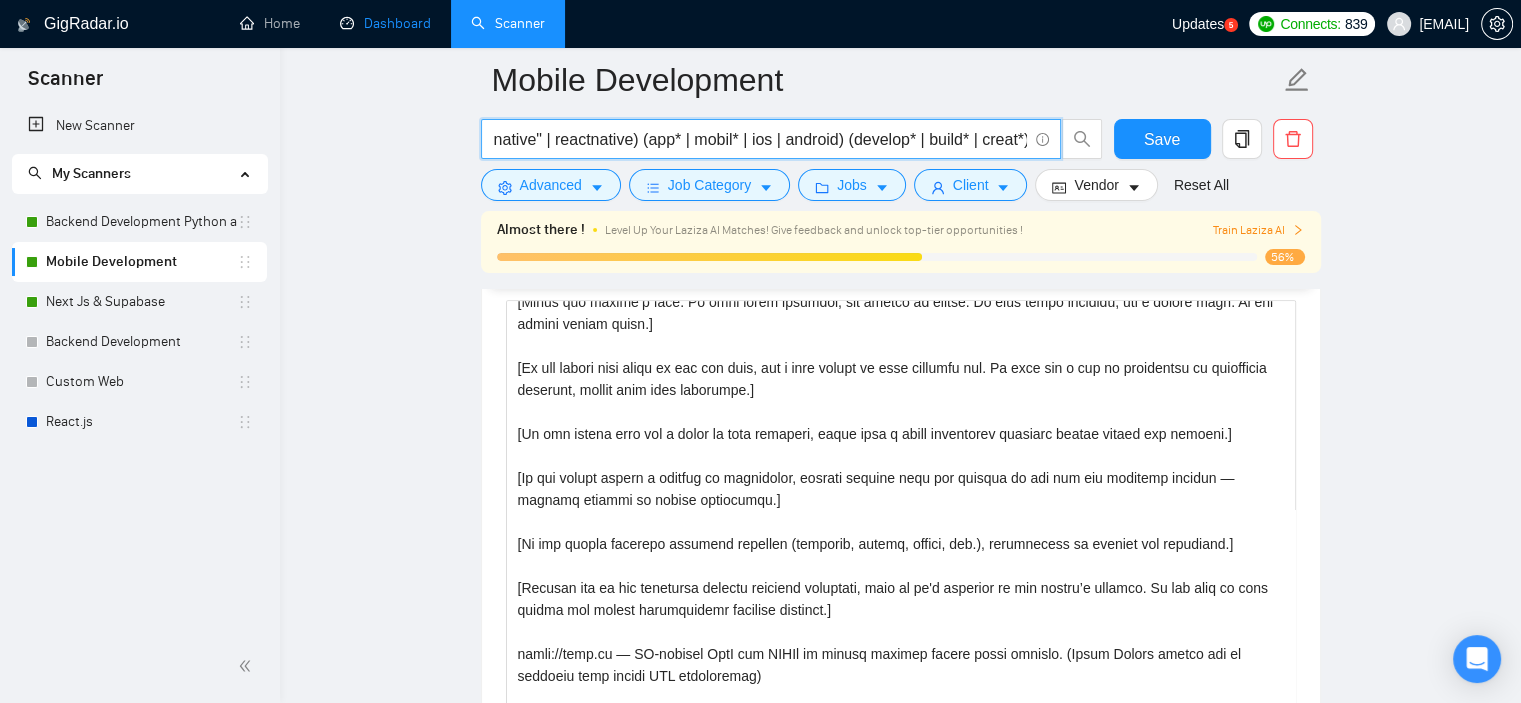 scroll, scrollTop: 0, scrollLeft: 0, axis: both 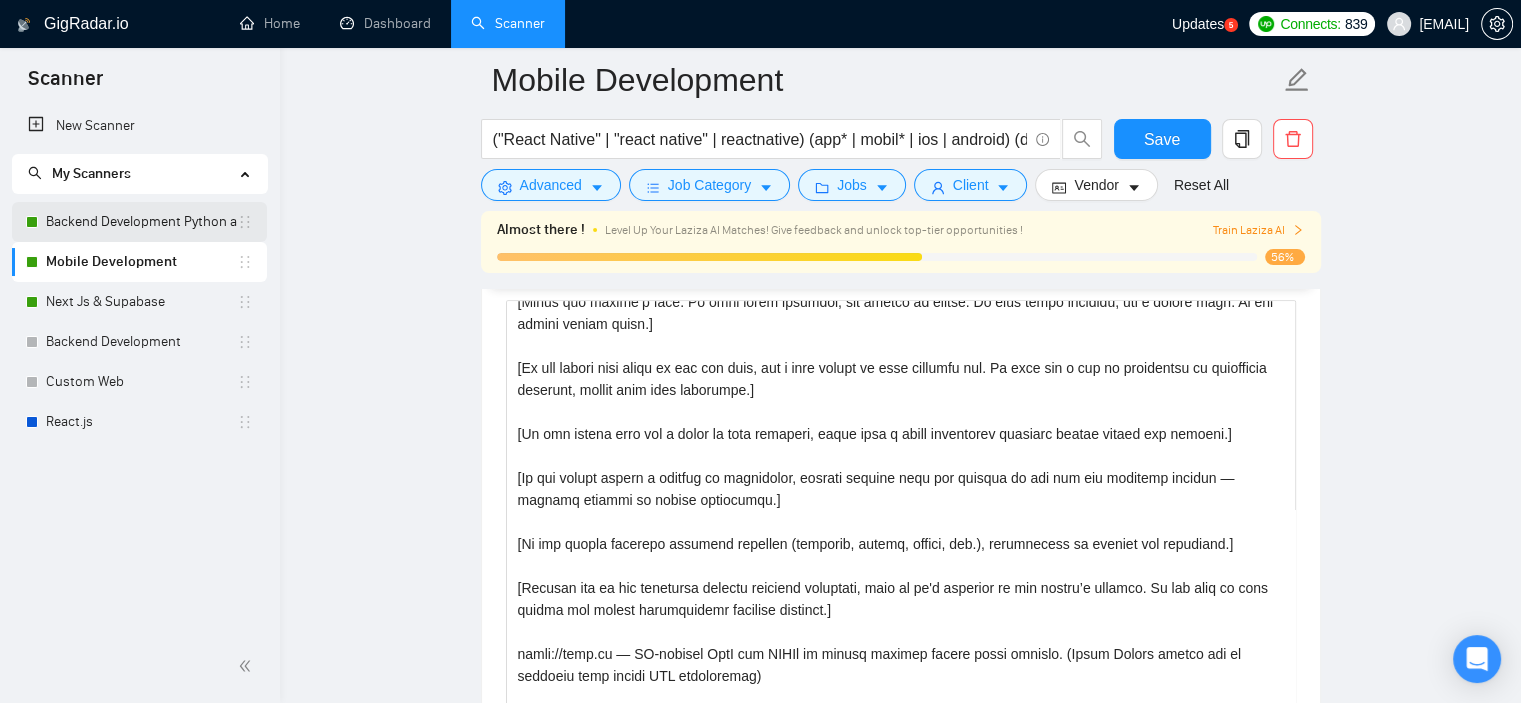 click on "Backend Development Python and Go" at bounding box center [141, 222] 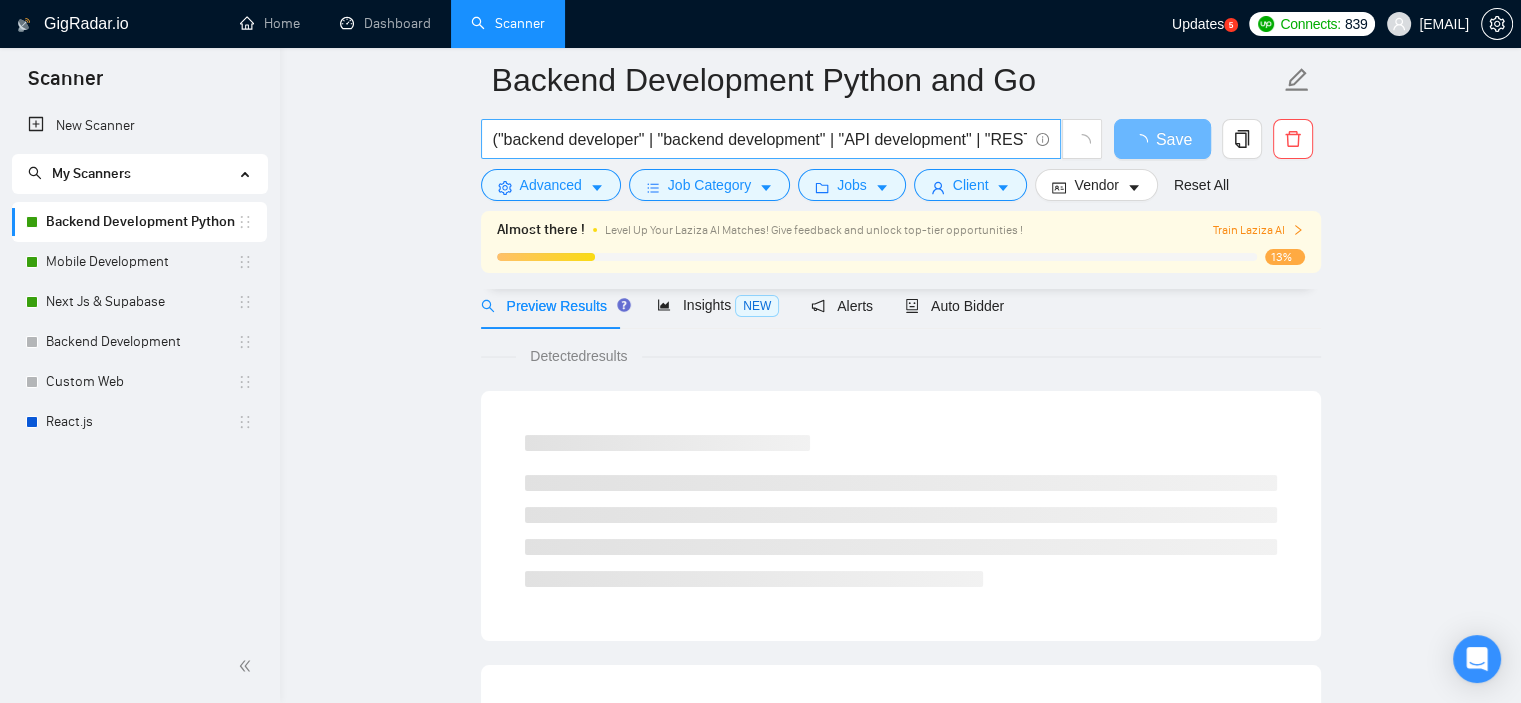 scroll, scrollTop: 1277, scrollLeft: 0, axis: vertical 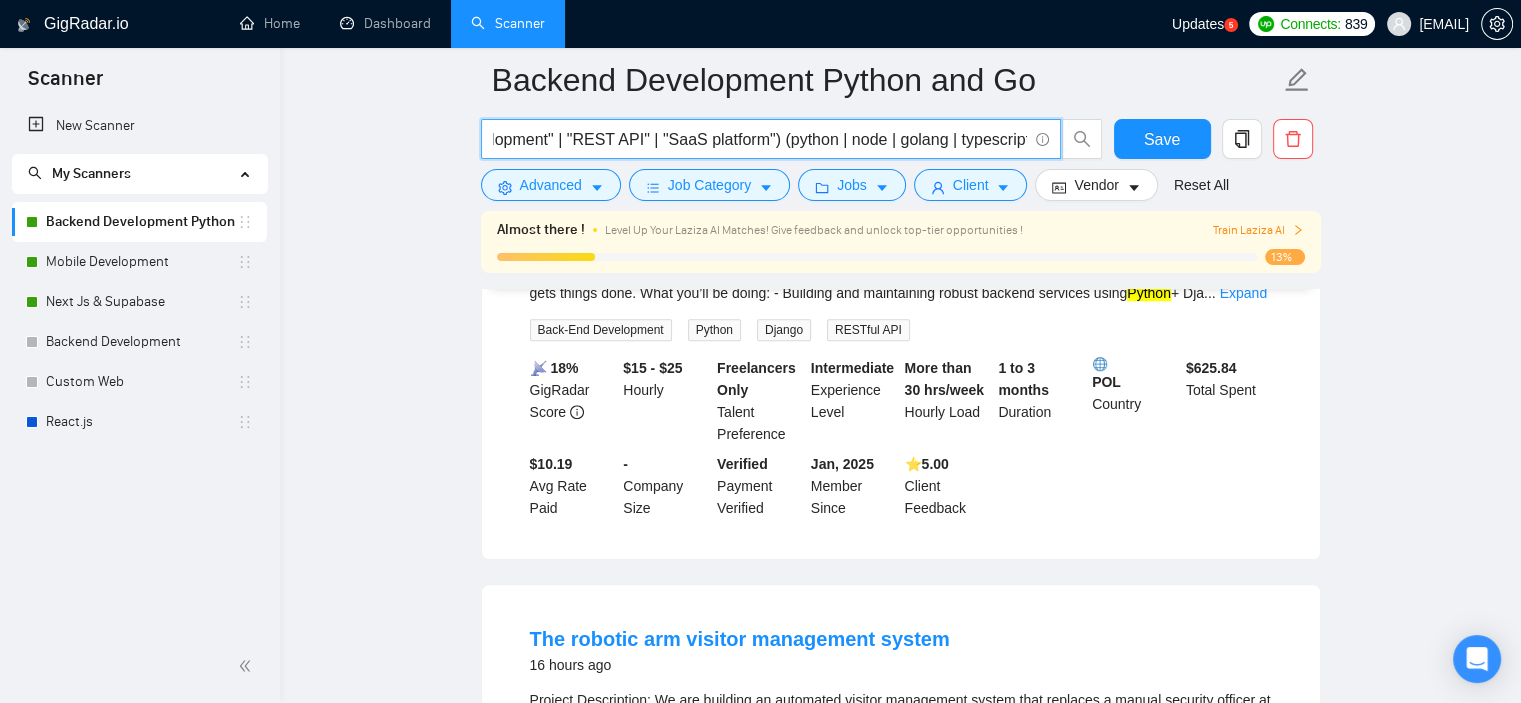 drag, startPoint x: 494, startPoint y: 143, endPoint x: 1036, endPoint y: 154, distance: 542.11163 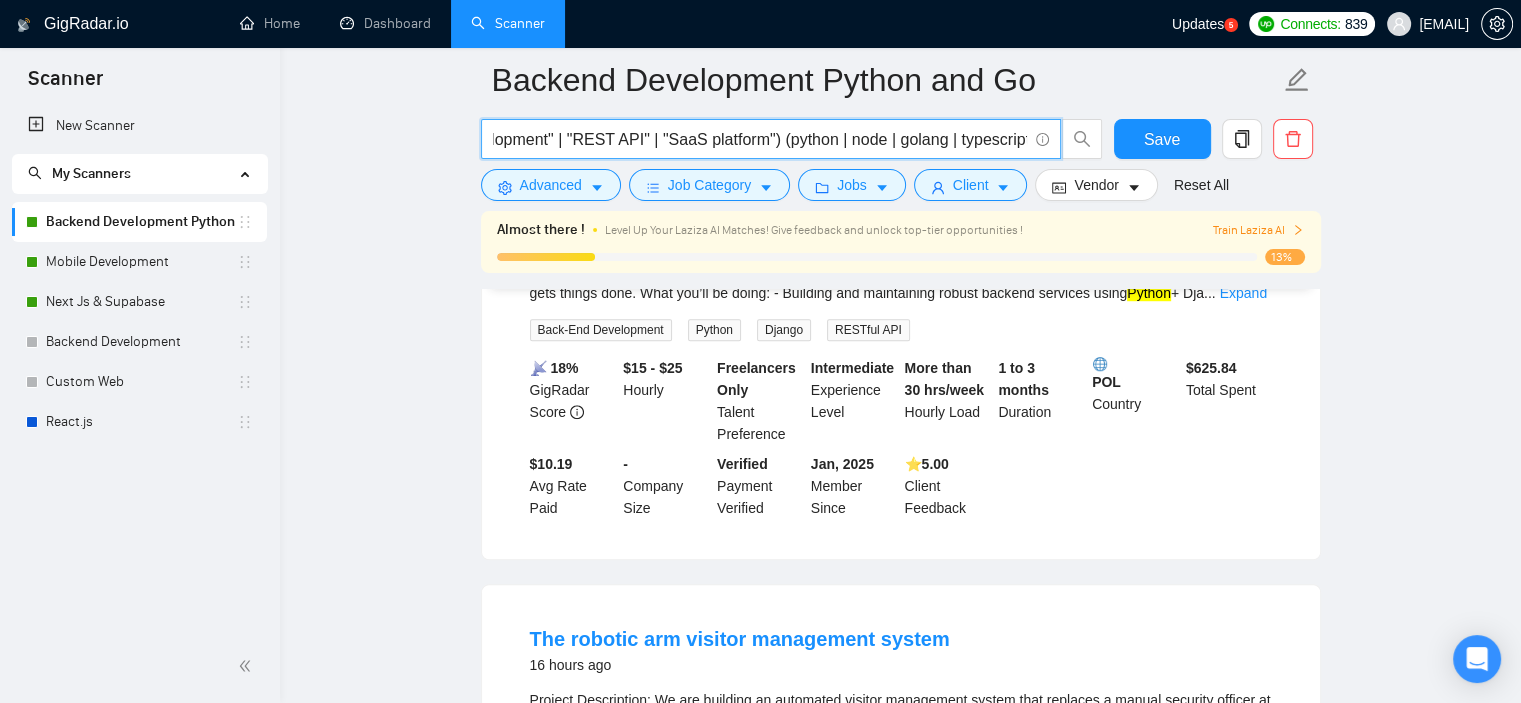 click on "("backend developer" | "backend development" | "API development" | "REST API" | "SaaS platform") (python | node | golang | typescript)" at bounding box center [771, 139] 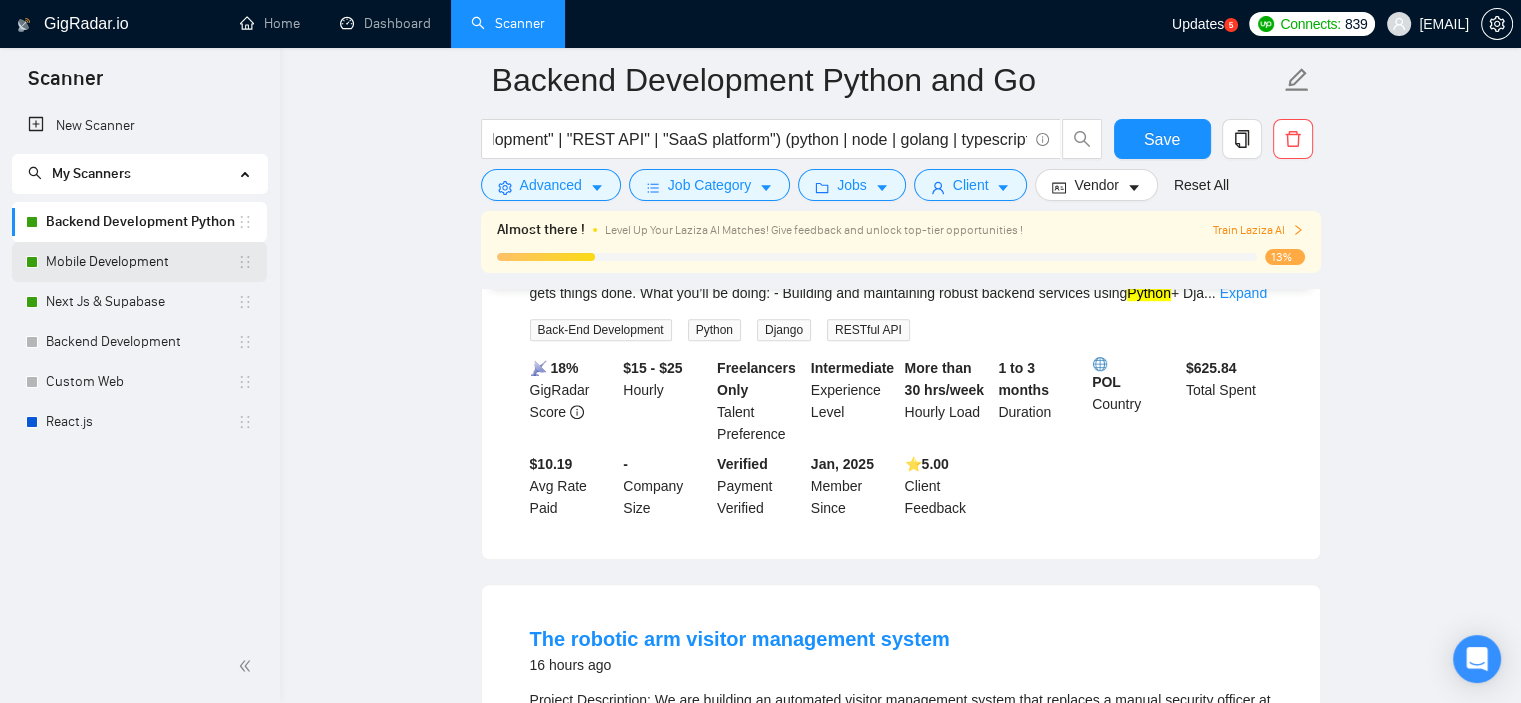 scroll, scrollTop: 0, scrollLeft: 0, axis: both 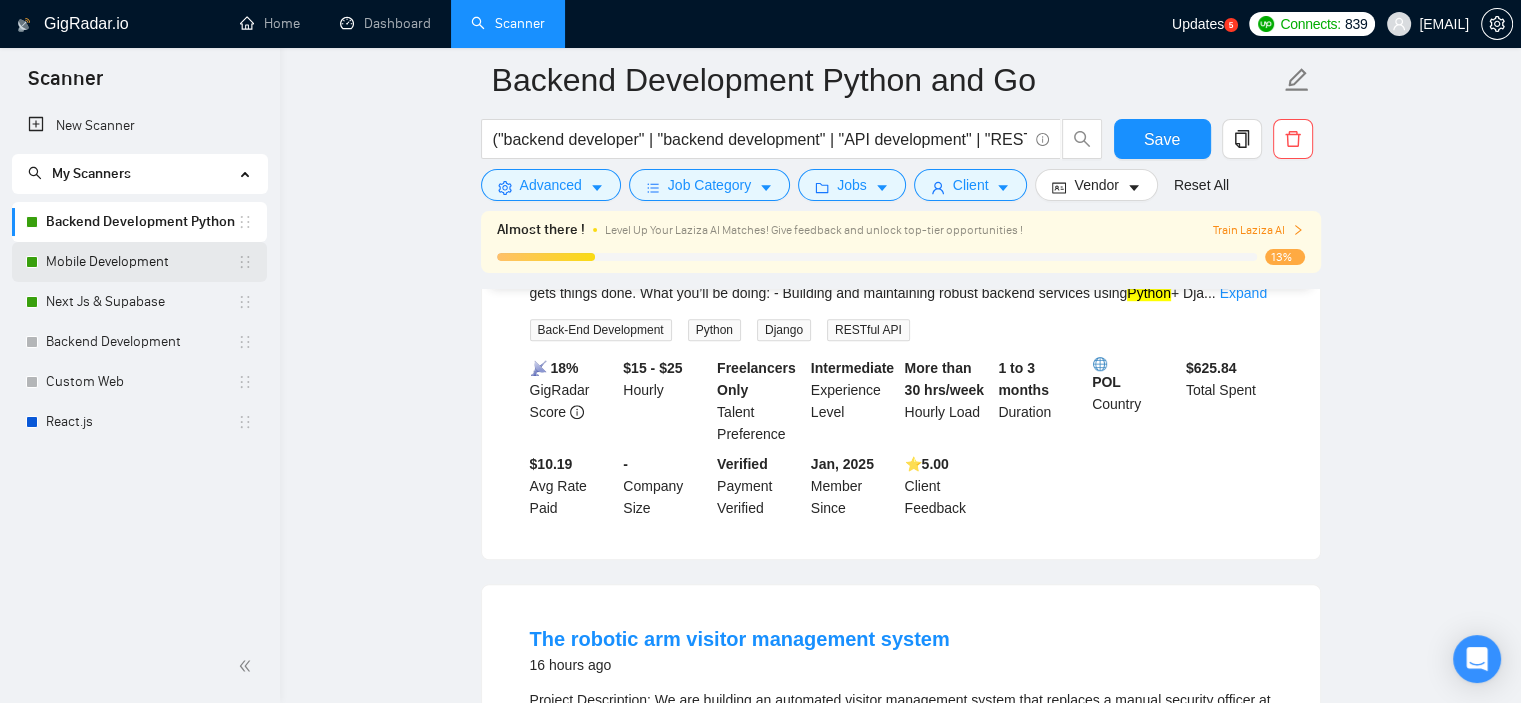 click on "Mobile Development" at bounding box center [141, 262] 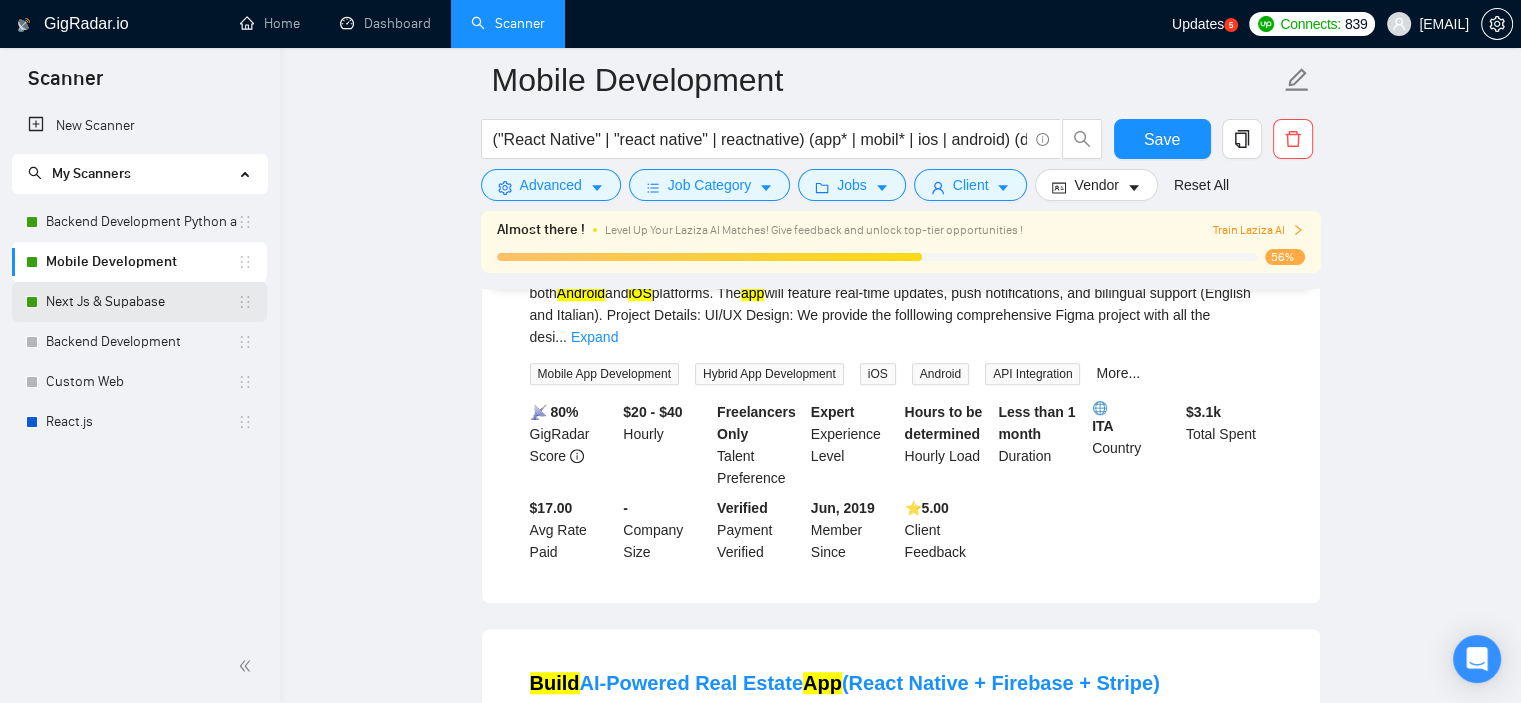 click on "Next Js & Supabase" at bounding box center [141, 302] 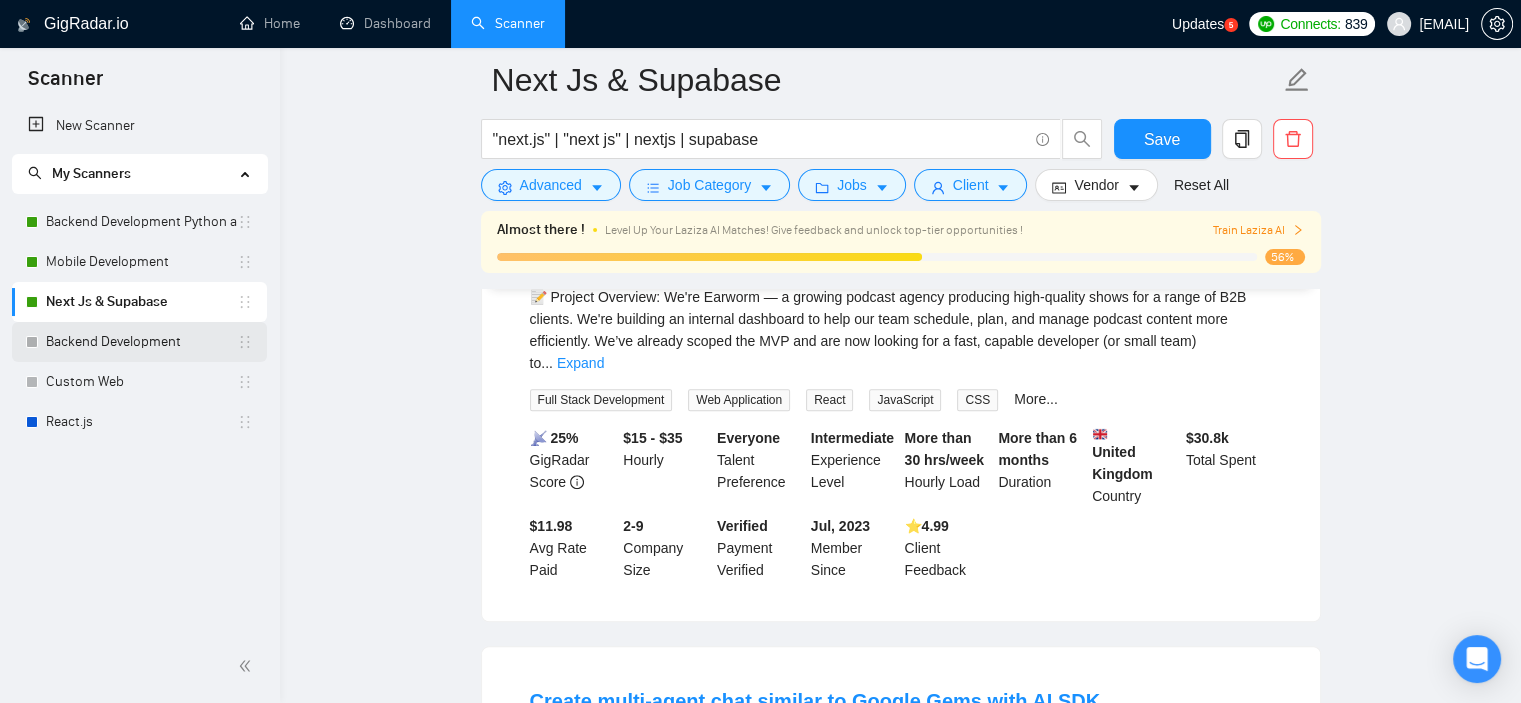 scroll, scrollTop: 1177, scrollLeft: 0, axis: vertical 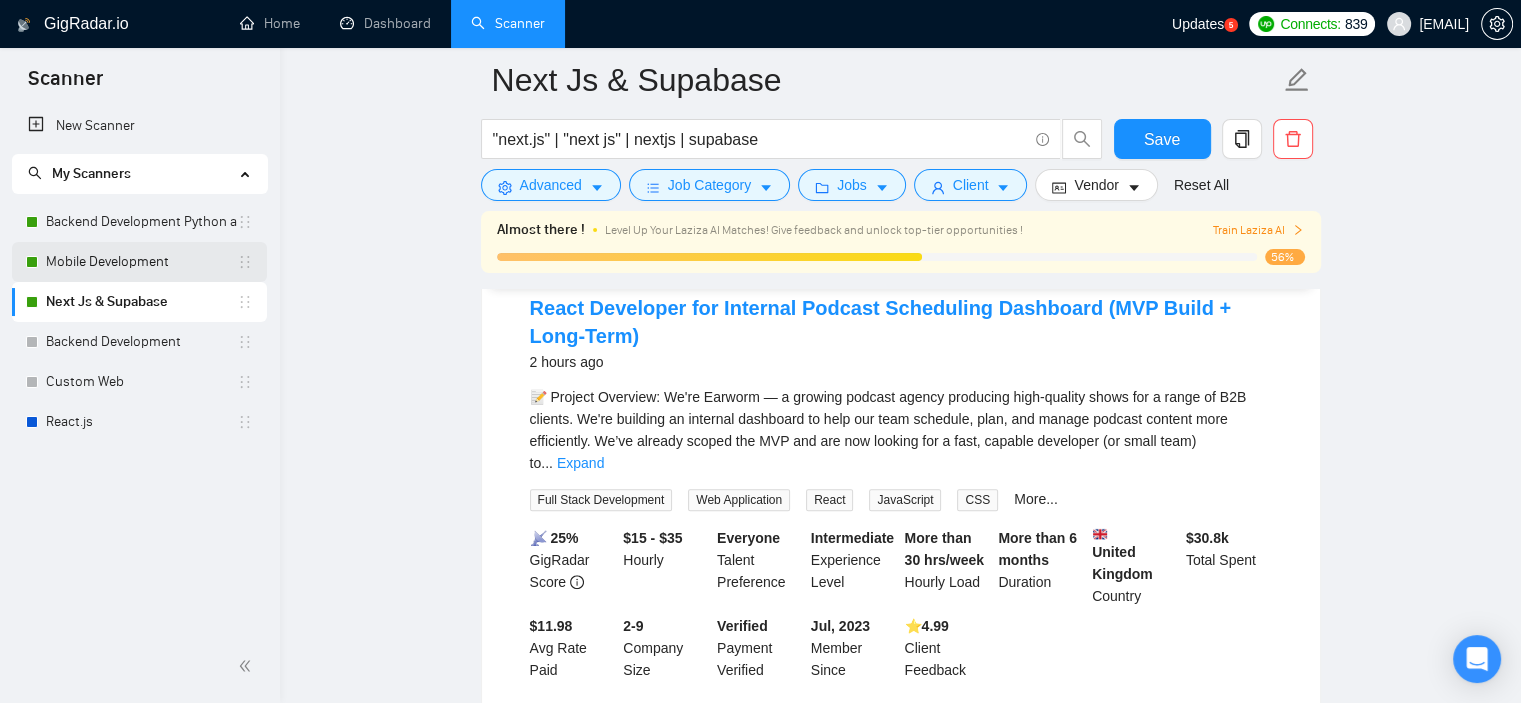 click on "Mobile Development" at bounding box center (141, 262) 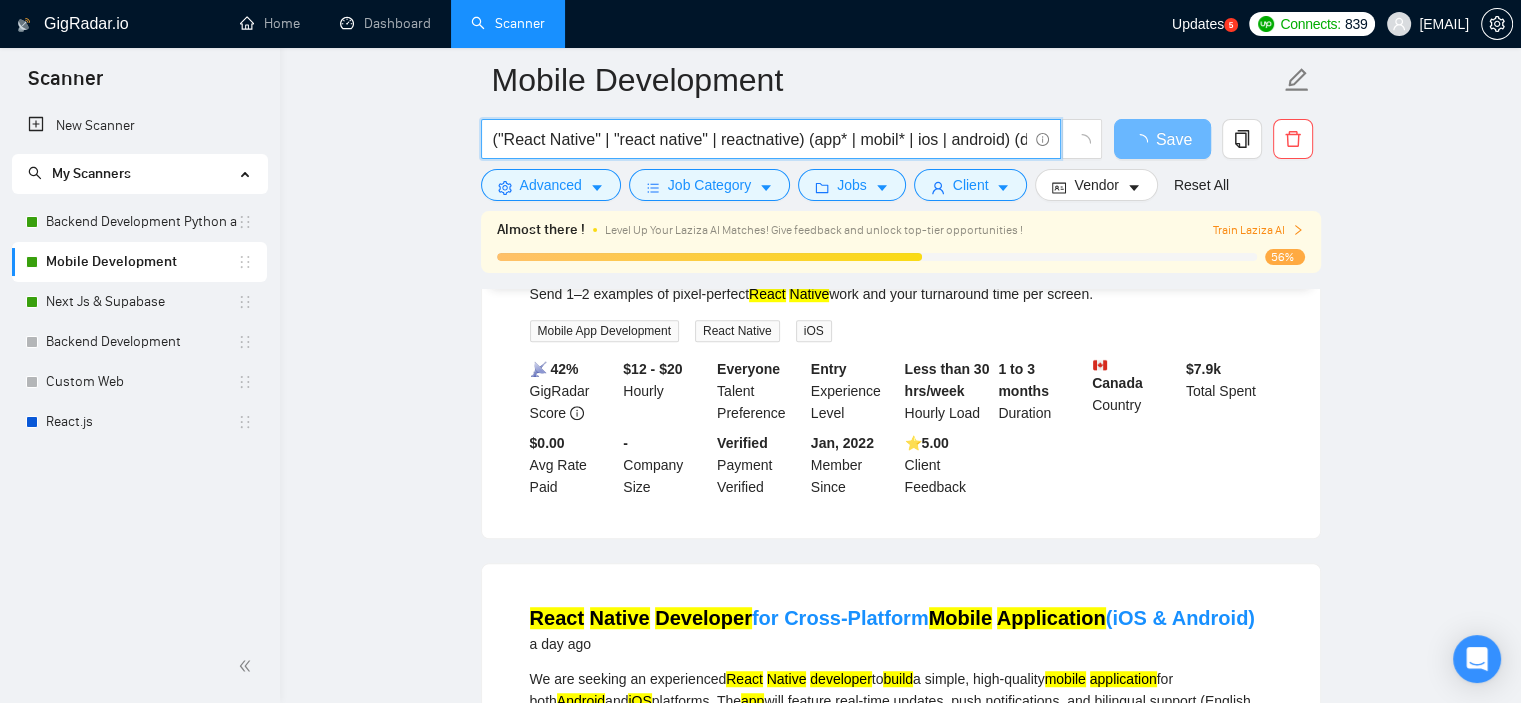 drag, startPoint x: 492, startPoint y: 139, endPoint x: 751, endPoint y: 139, distance: 259 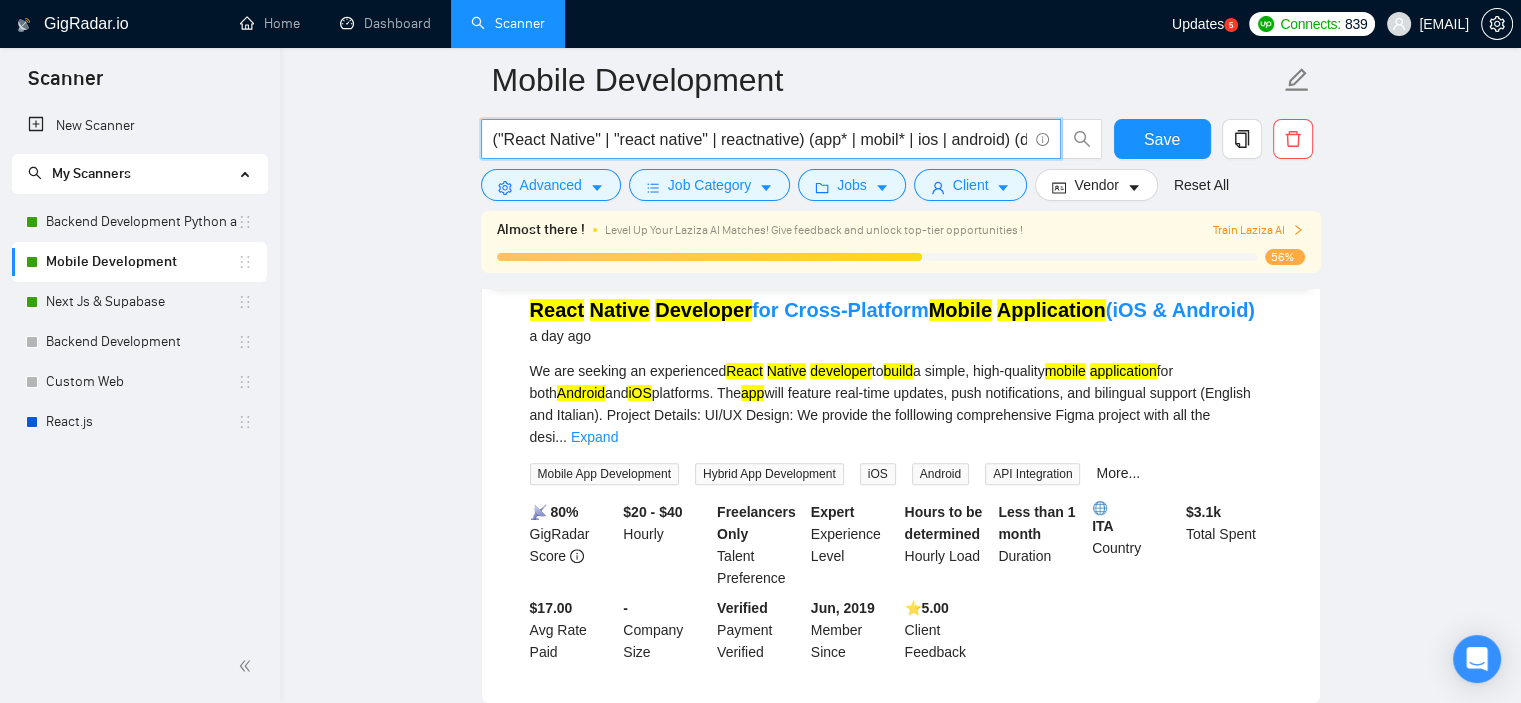 click on "("React Native" | "react native" | reactnative) (app* | mobil* | ios | android) (develop* | build* | creat*)" at bounding box center (760, 139) 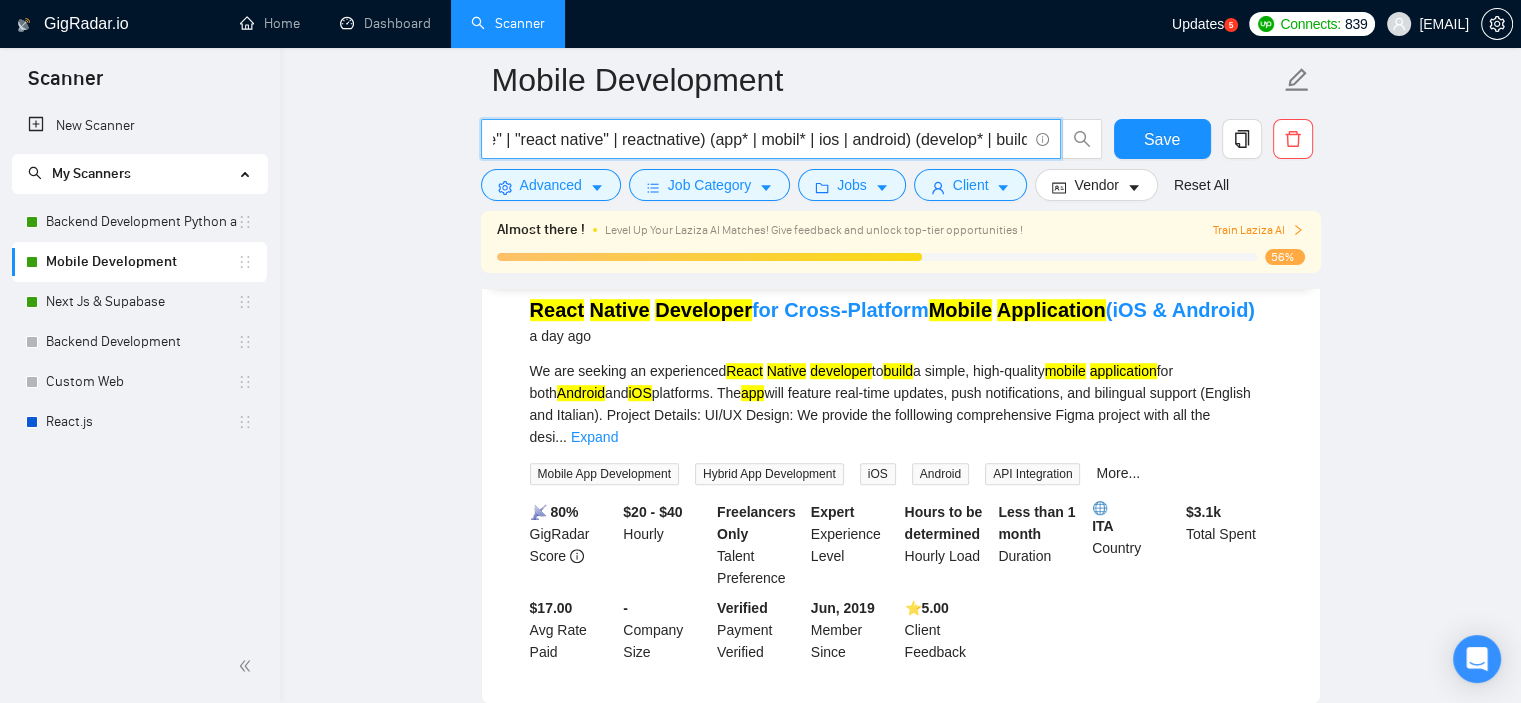 scroll, scrollTop: 0, scrollLeft: 166, axis: horizontal 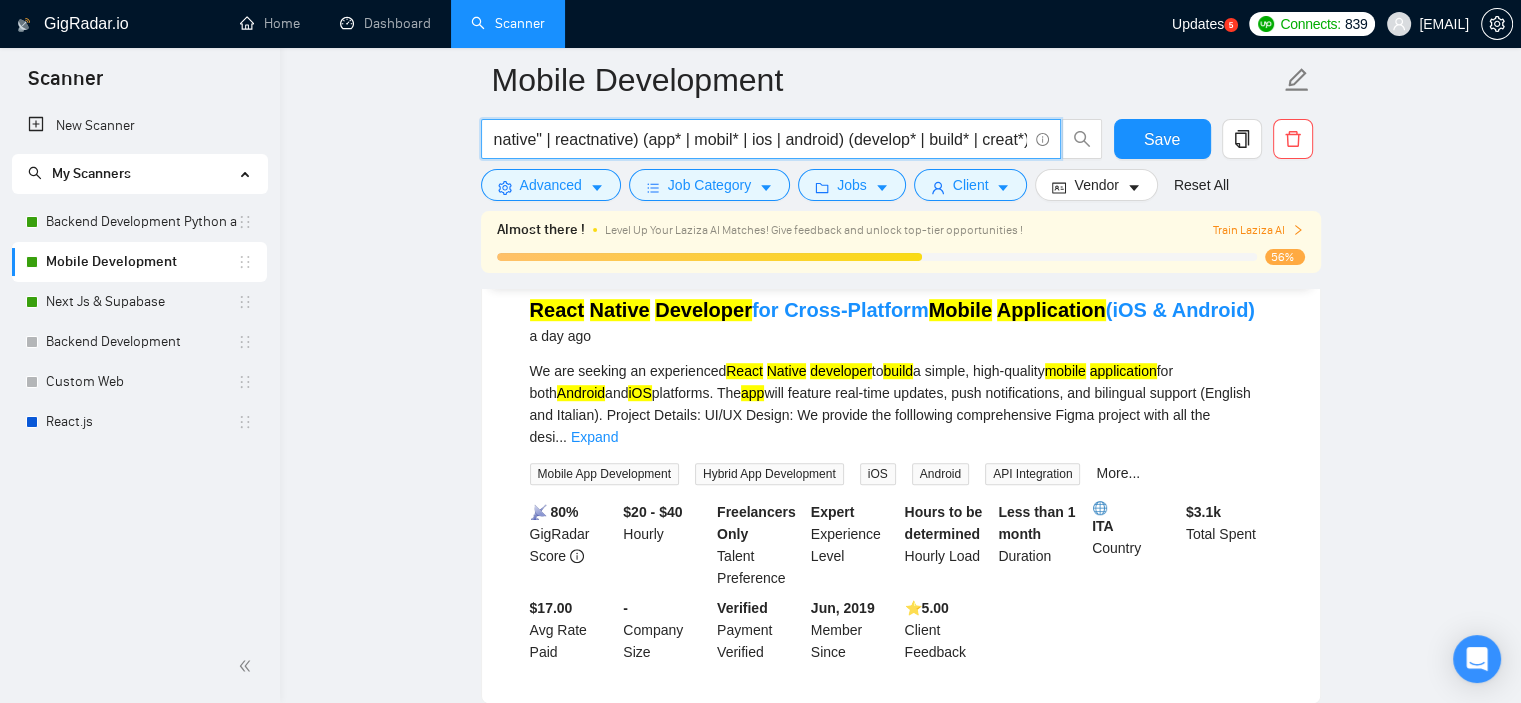 drag, startPoint x: 495, startPoint y: 139, endPoint x: 1055, endPoint y: 158, distance: 560.3222 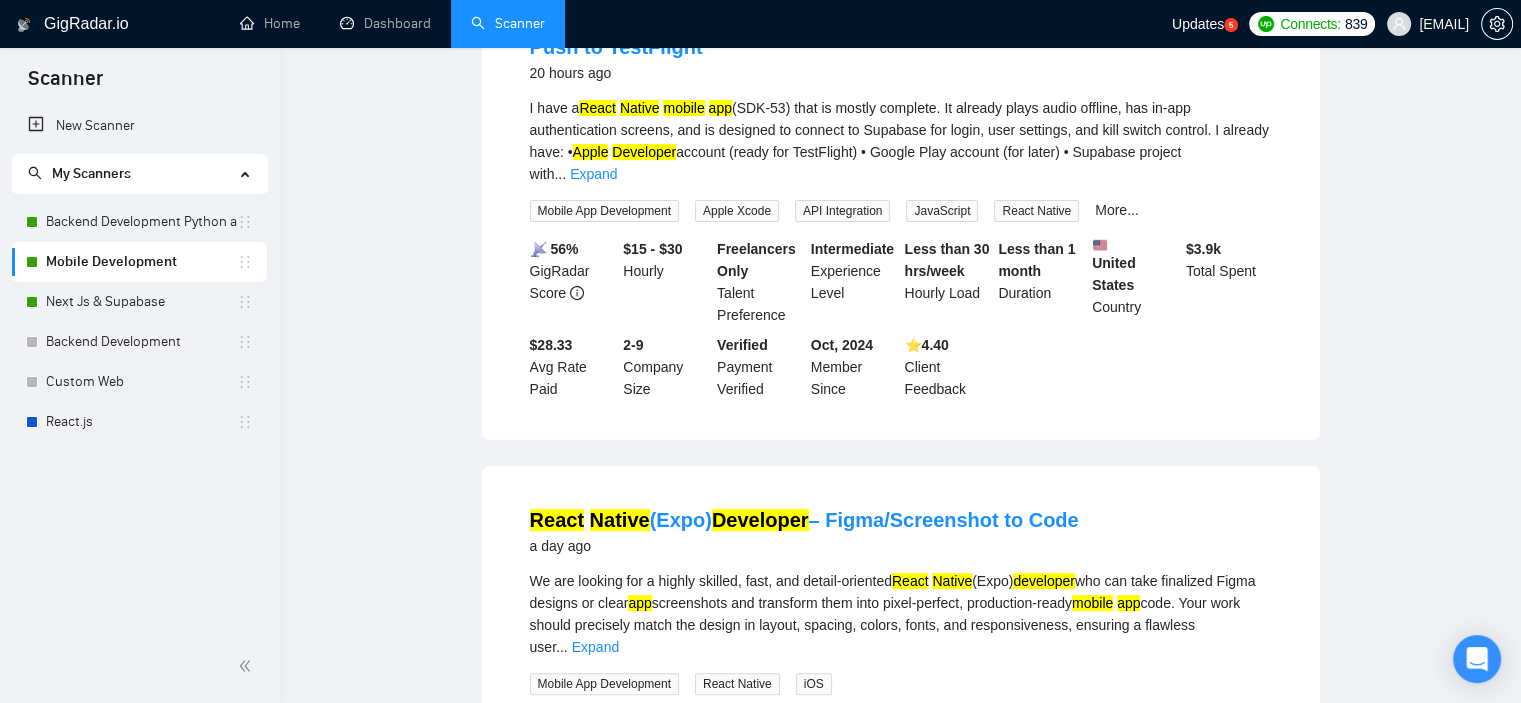 scroll, scrollTop: 0, scrollLeft: 0, axis: both 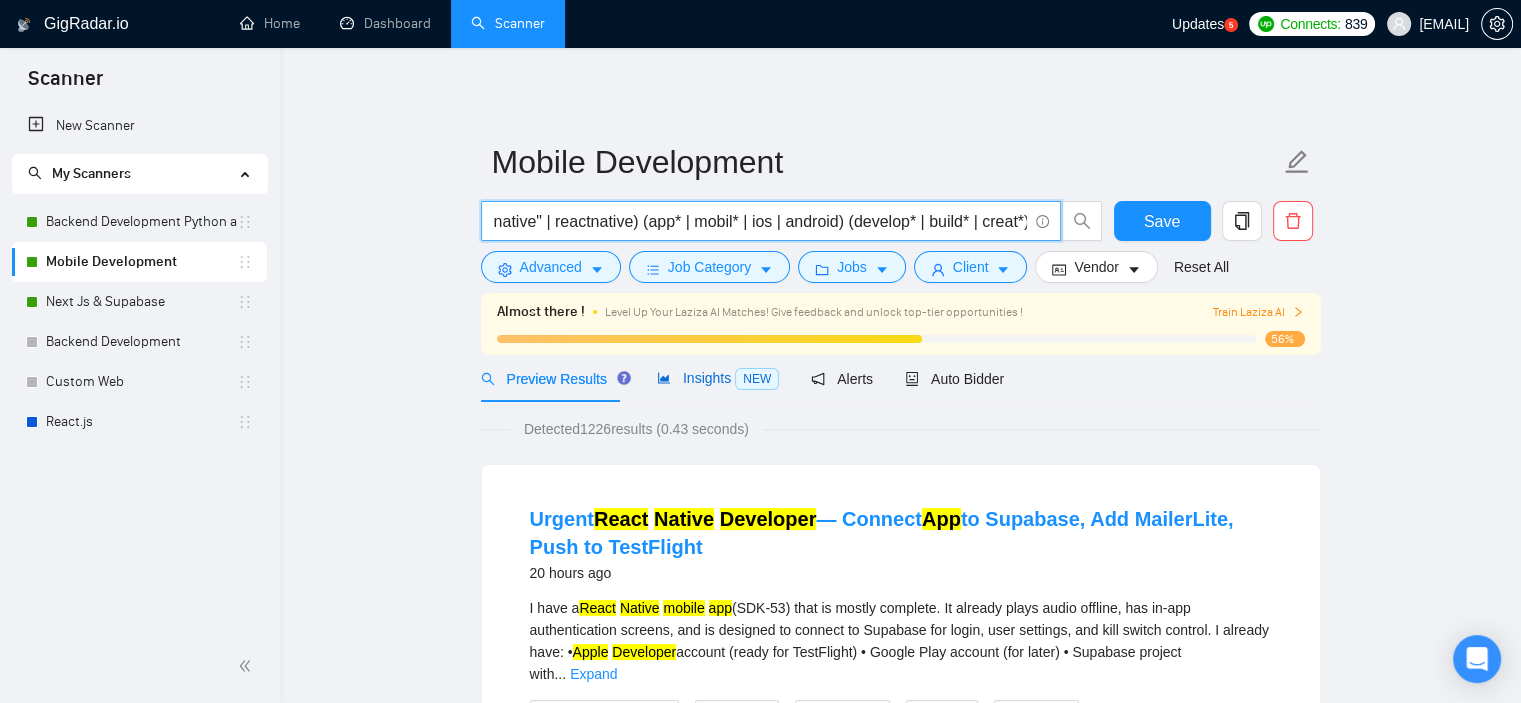 click on "Insights NEW" at bounding box center (718, 378) 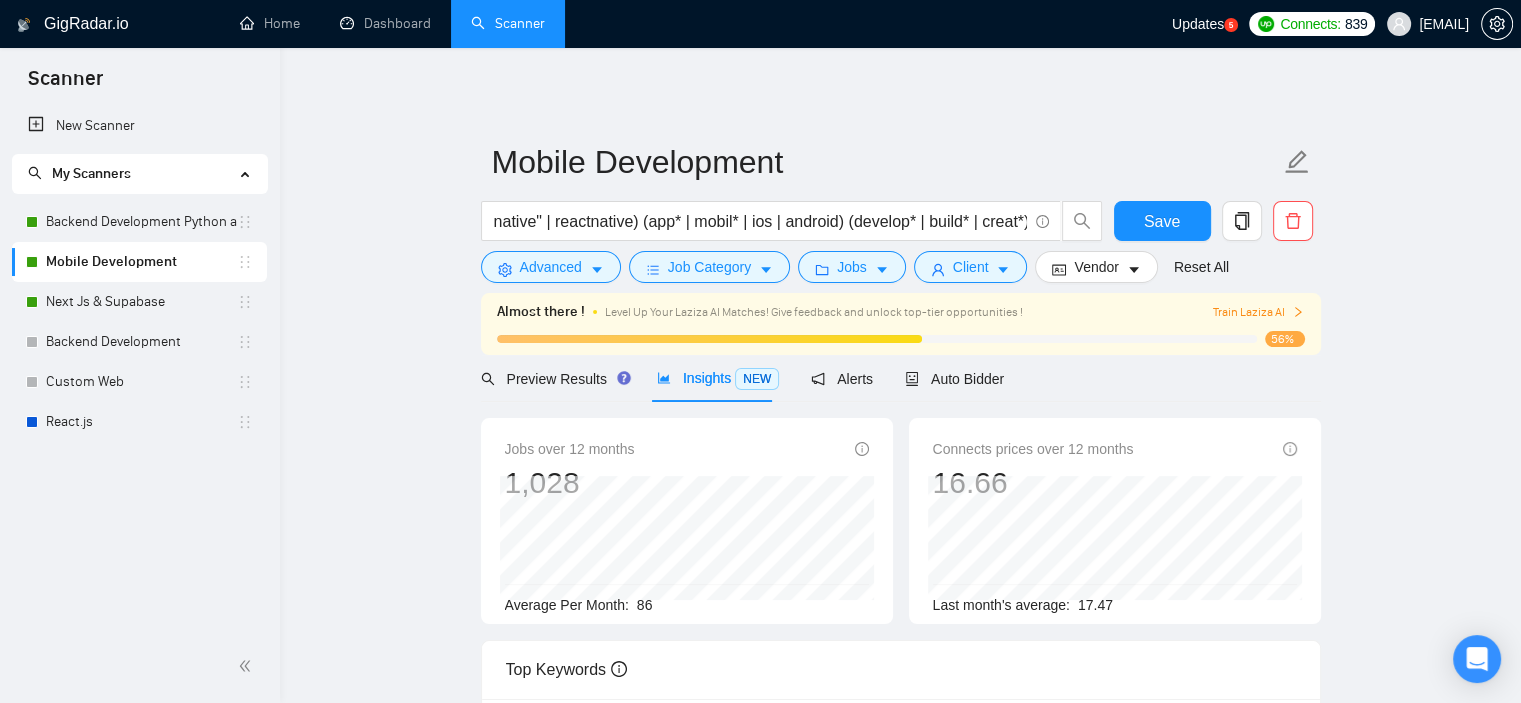 scroll, scrollTop: 0, scrollLeft: 0, axis: both 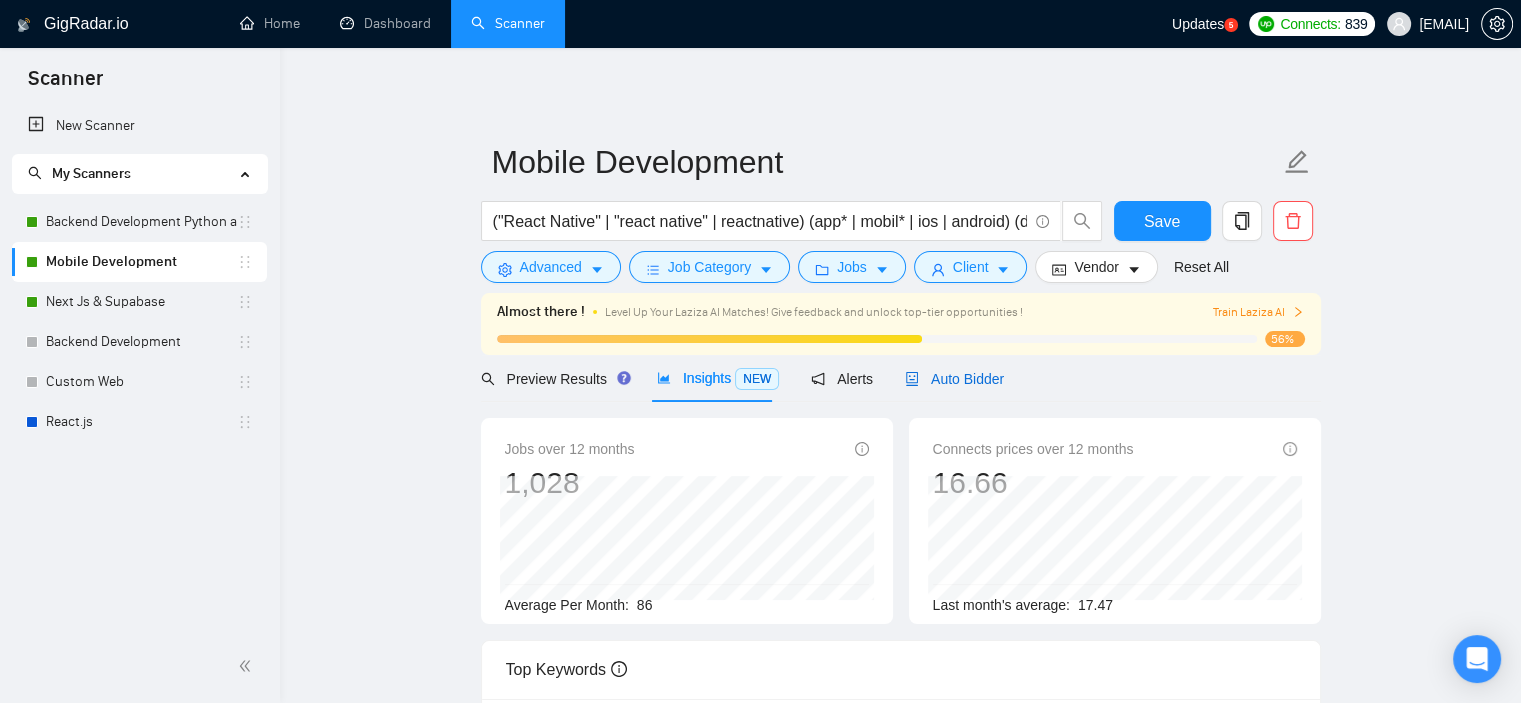 click on "Auto Bidder" at bounding box center (954, 379) 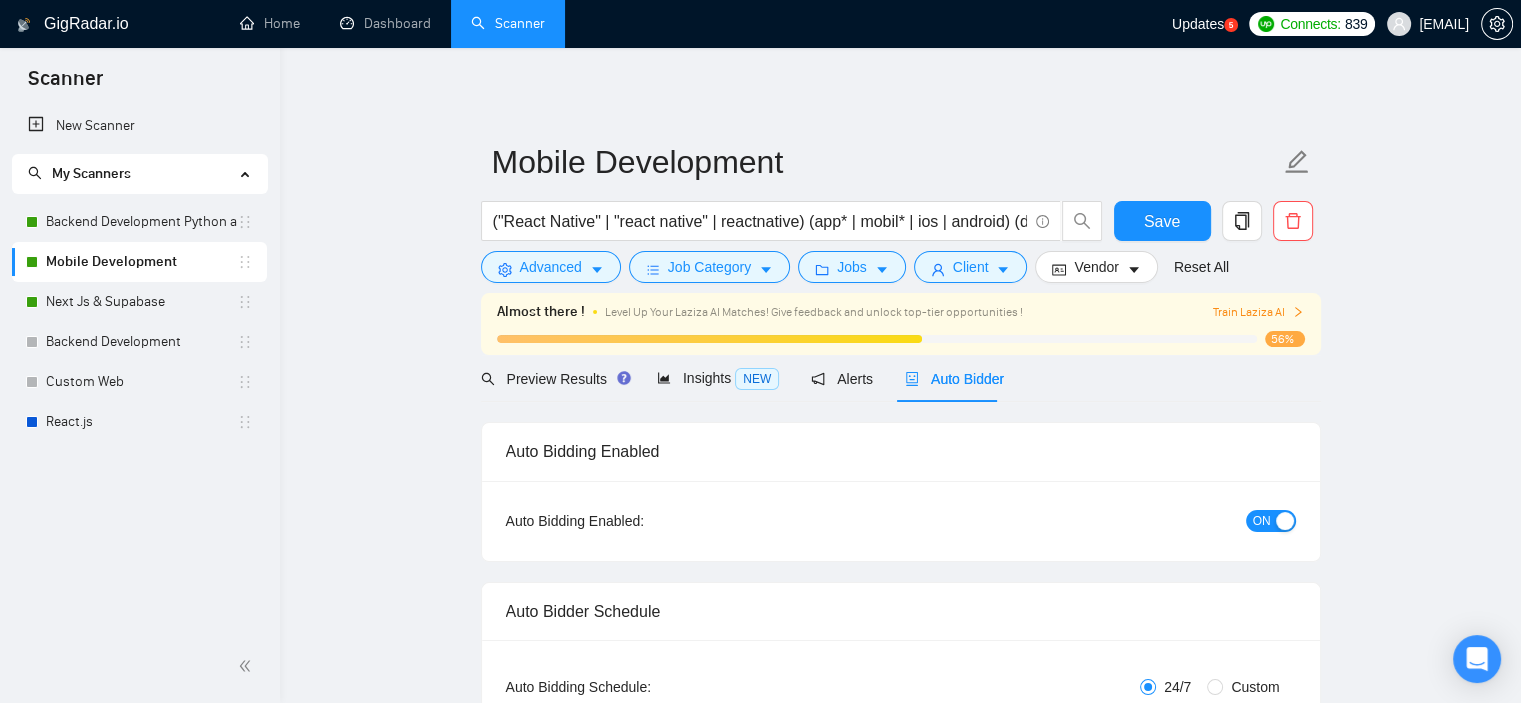 type 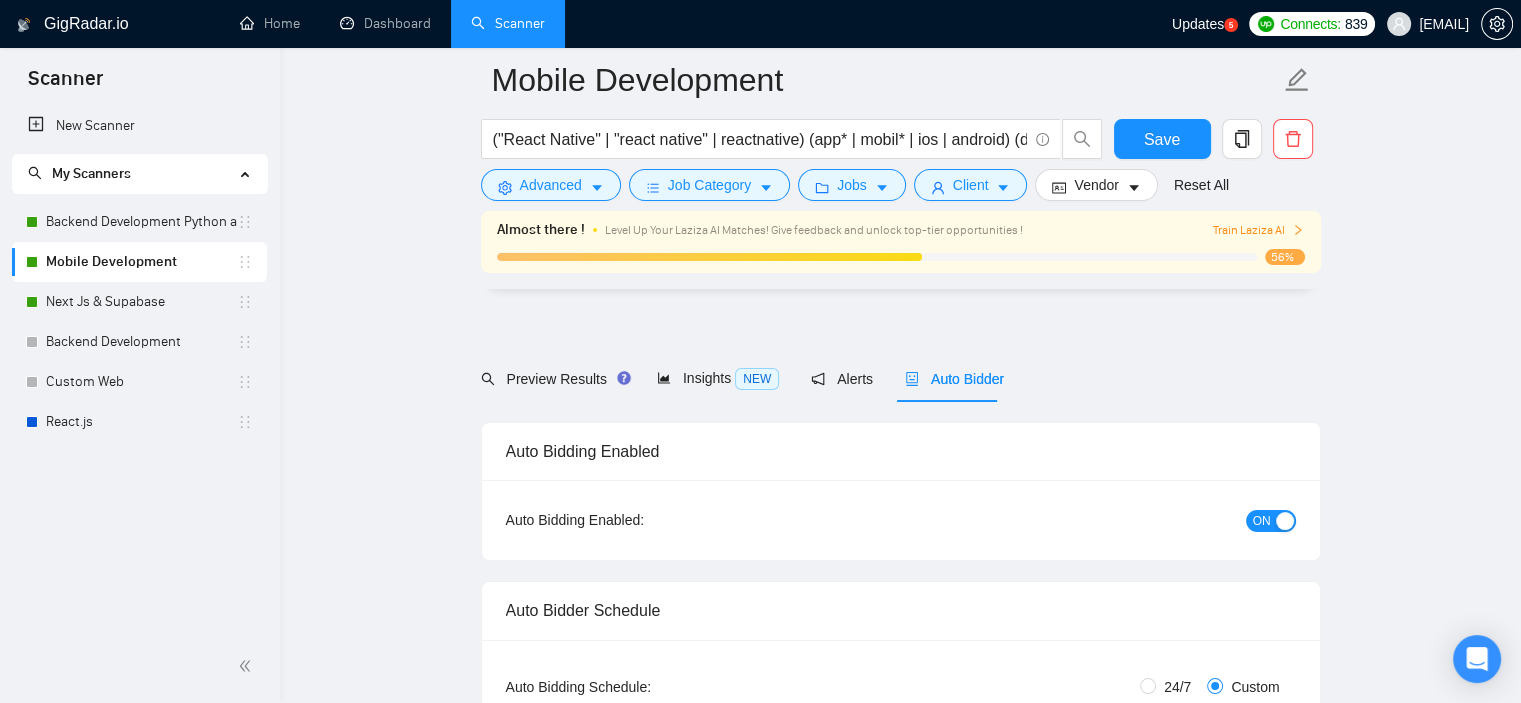scroll, scrollTop: 1900, scrollLeft: 0, axis: vertical 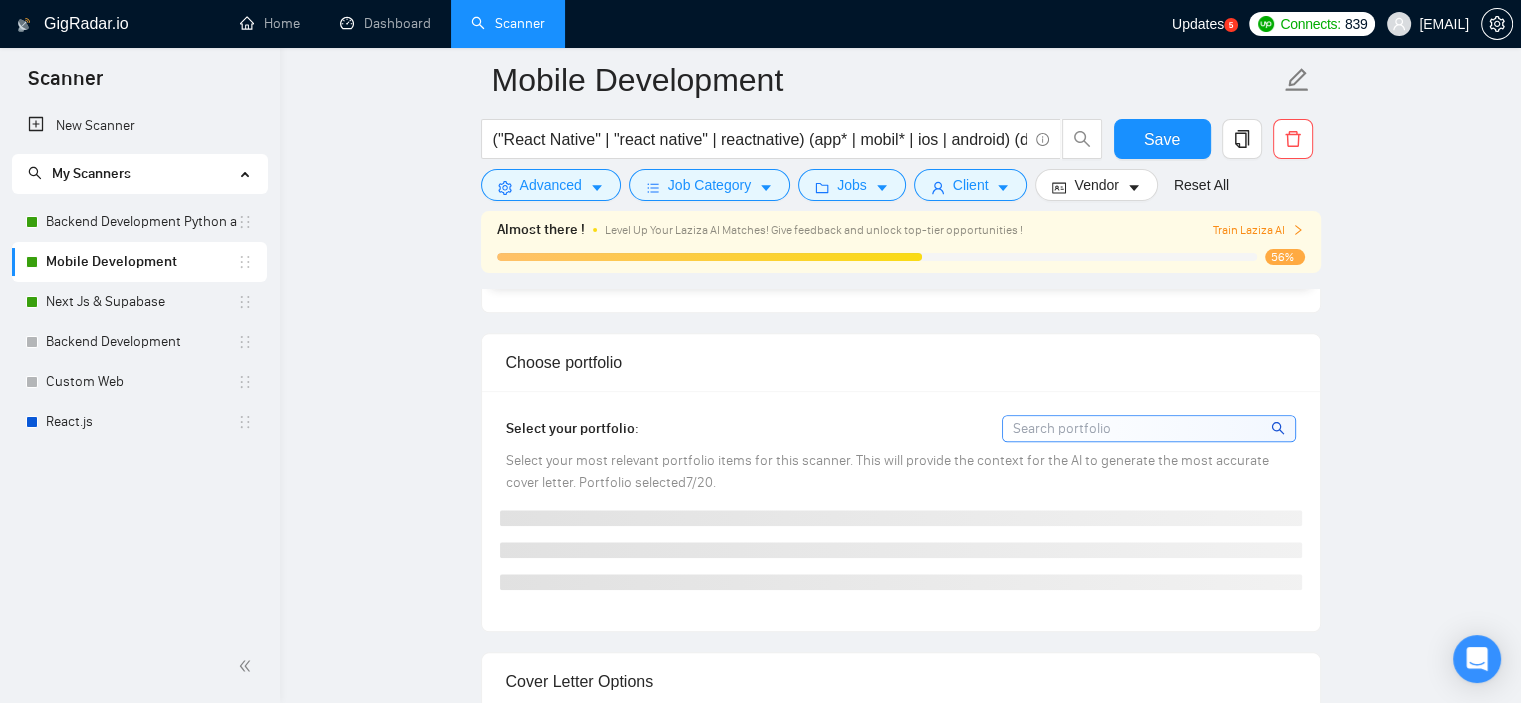 type 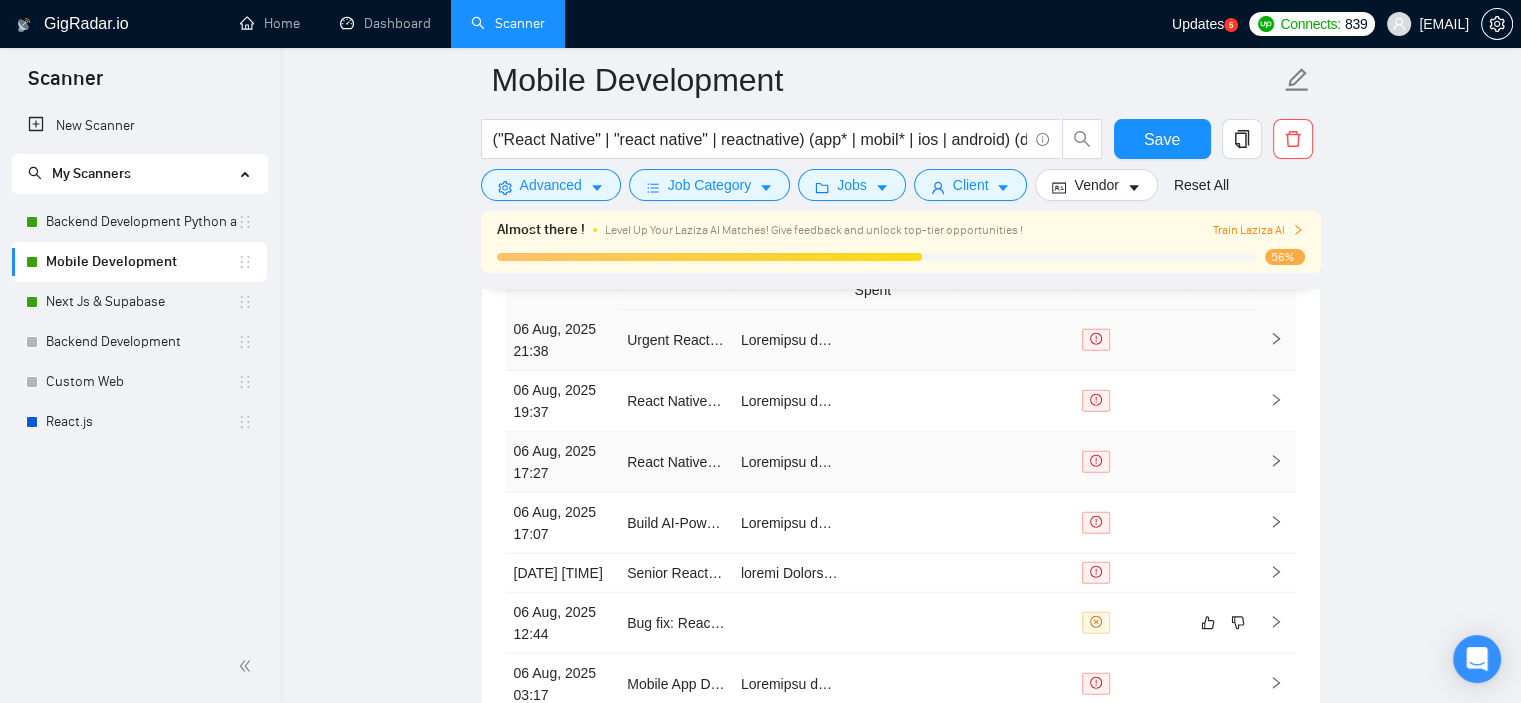scroll, scrollTop: 5400, scrollLeft: 0, axis: vertical 